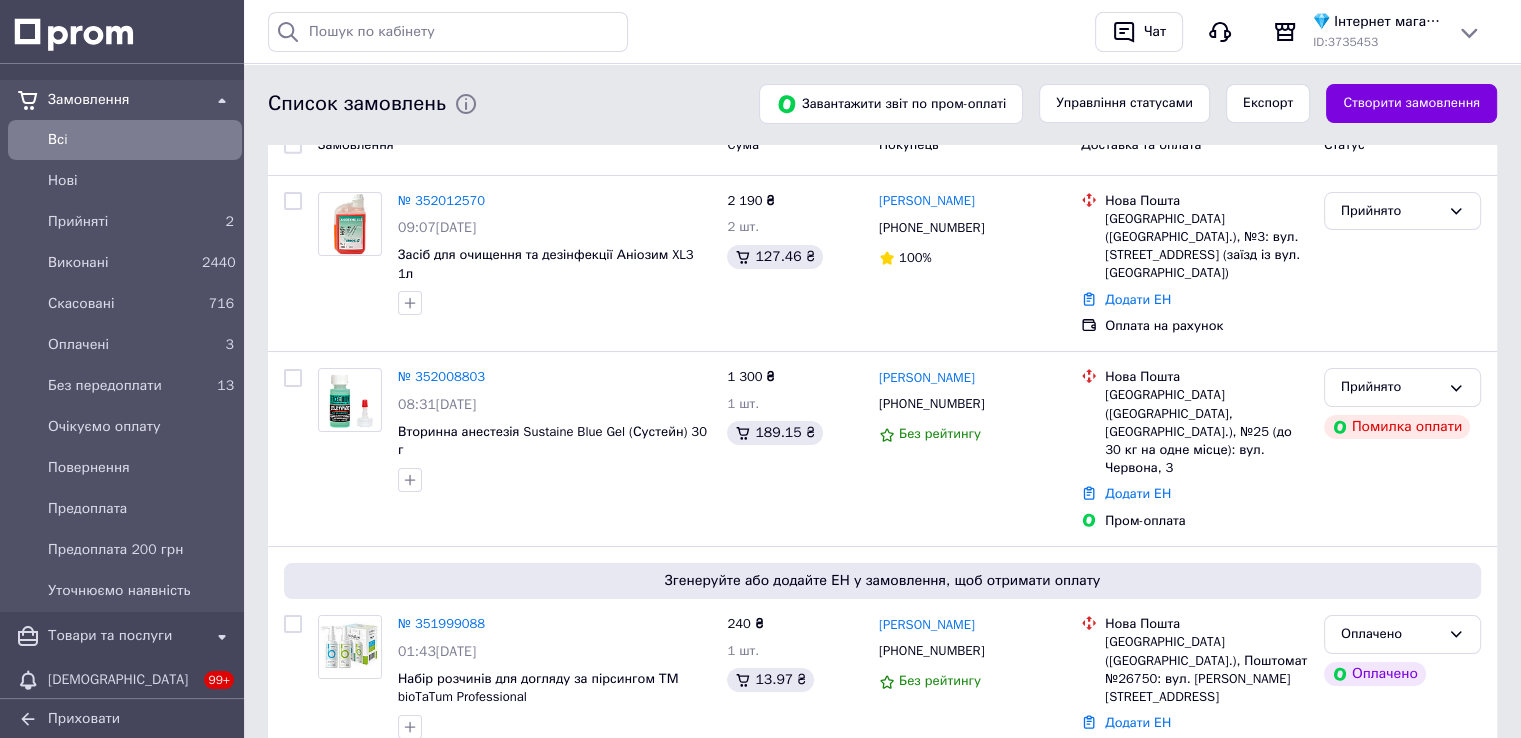 scroll, scrollTop: 0, scrollLeft: 0, axis: both 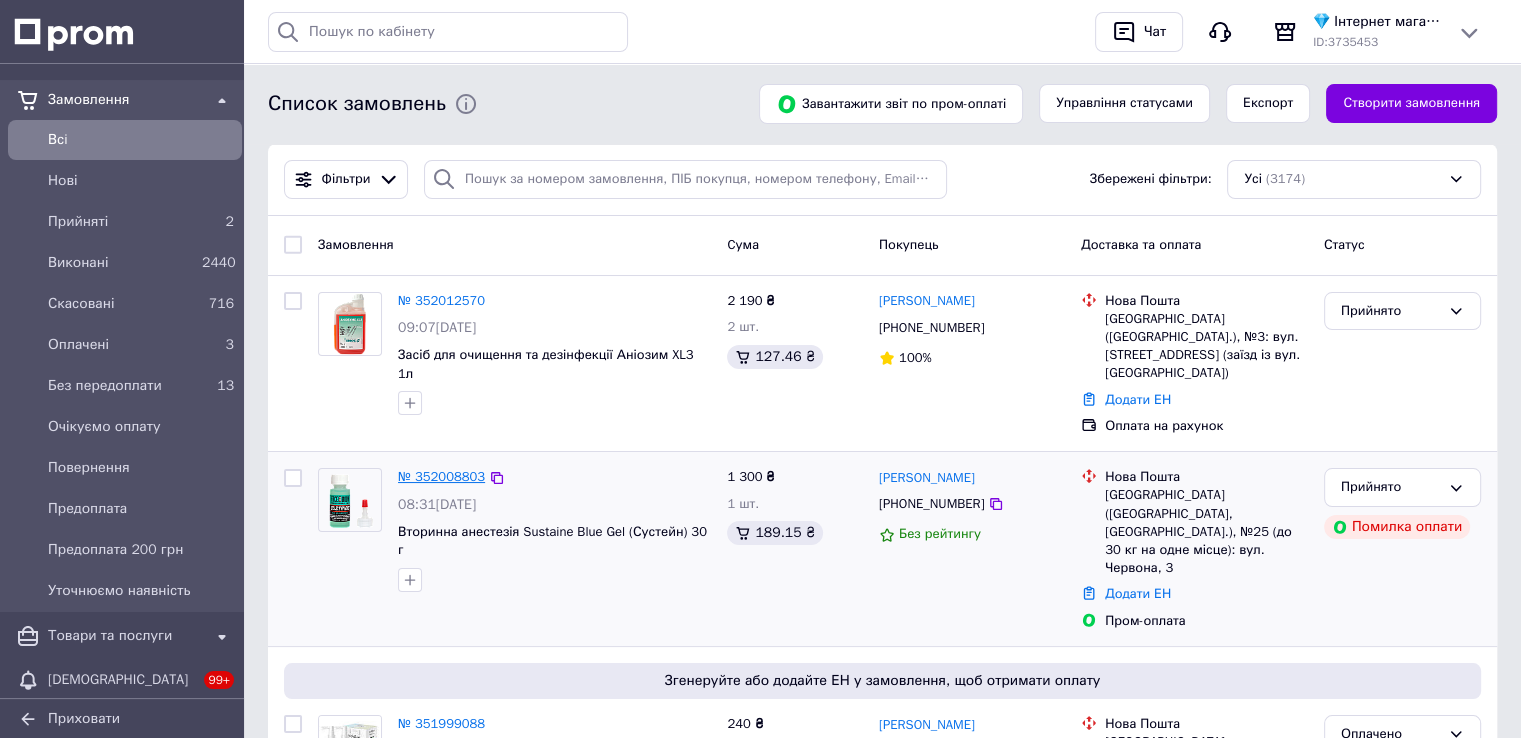 click on "№ 352008803" at bounding box center (441, 476) 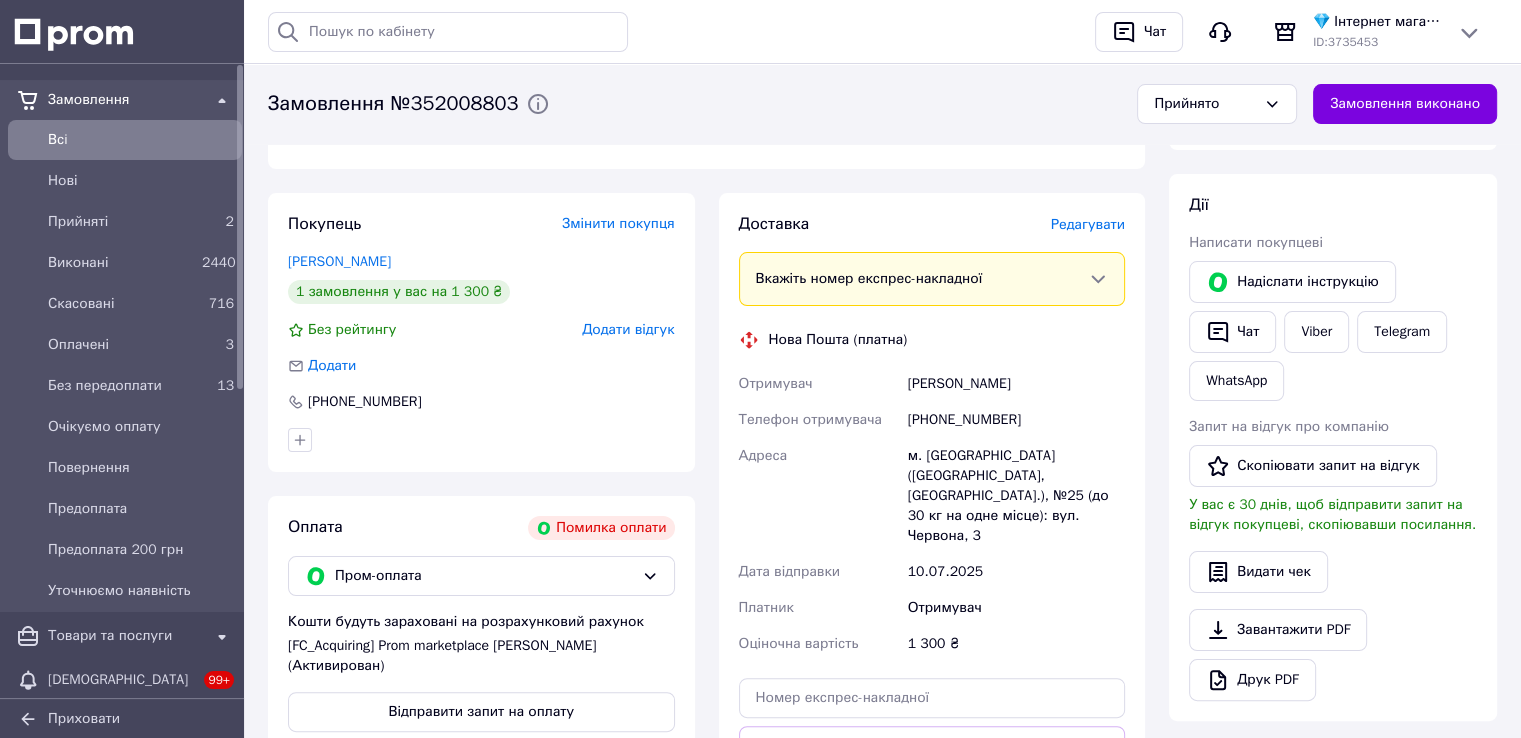 scroll, scrollTop: 300, scrollLeft: 0, axis: vertical 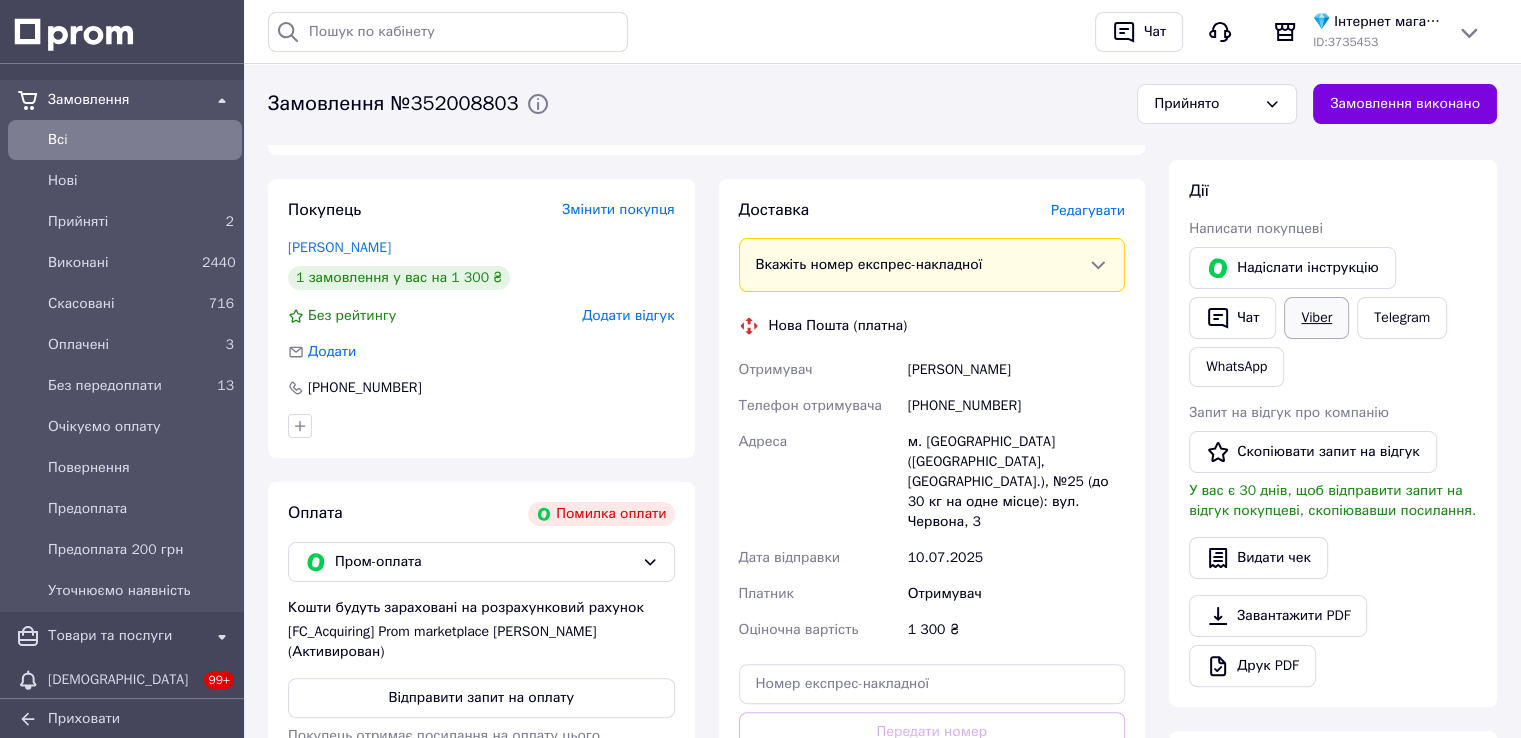 click on "Viber" at bounding box center [1316, 318] 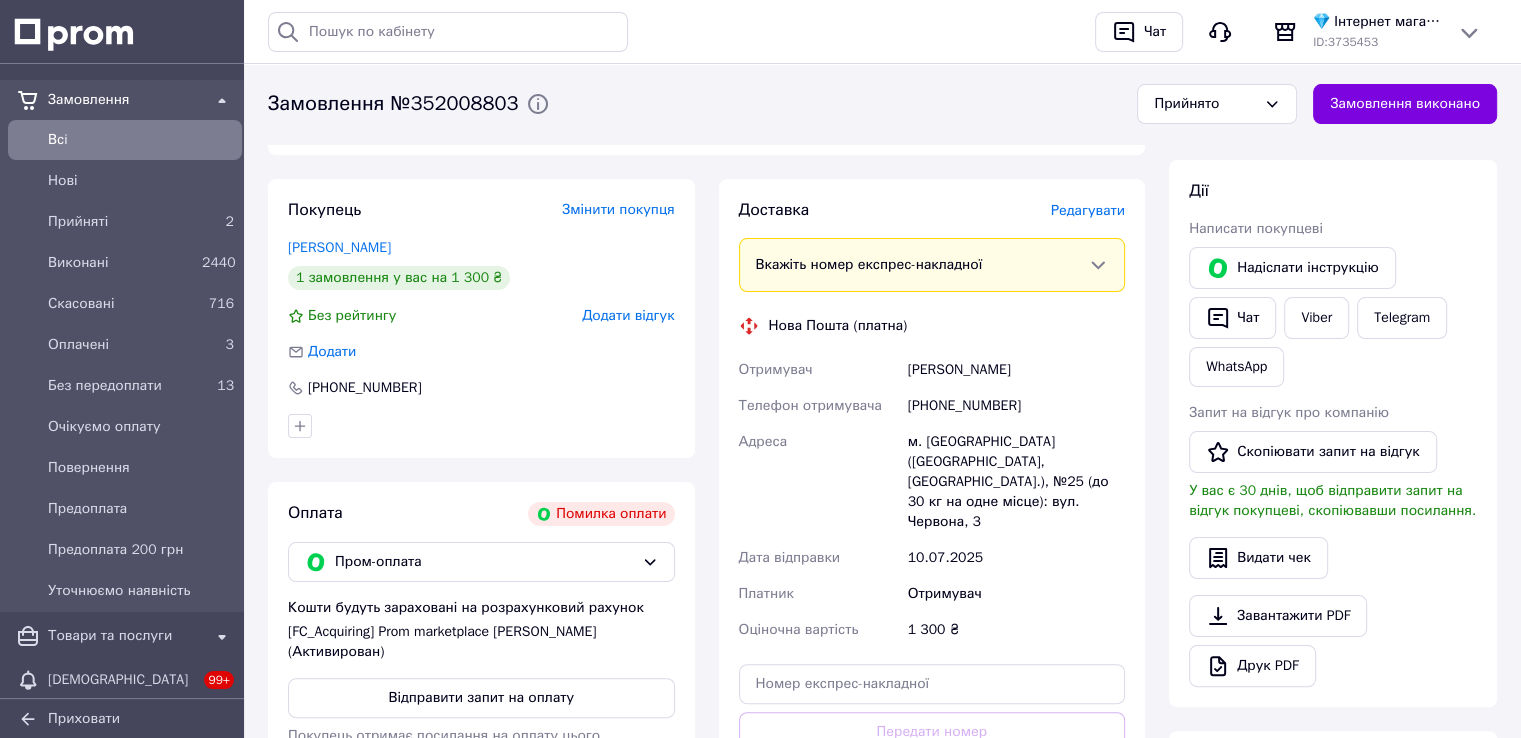 click on "Дії" at bounding box center (1333, 191) 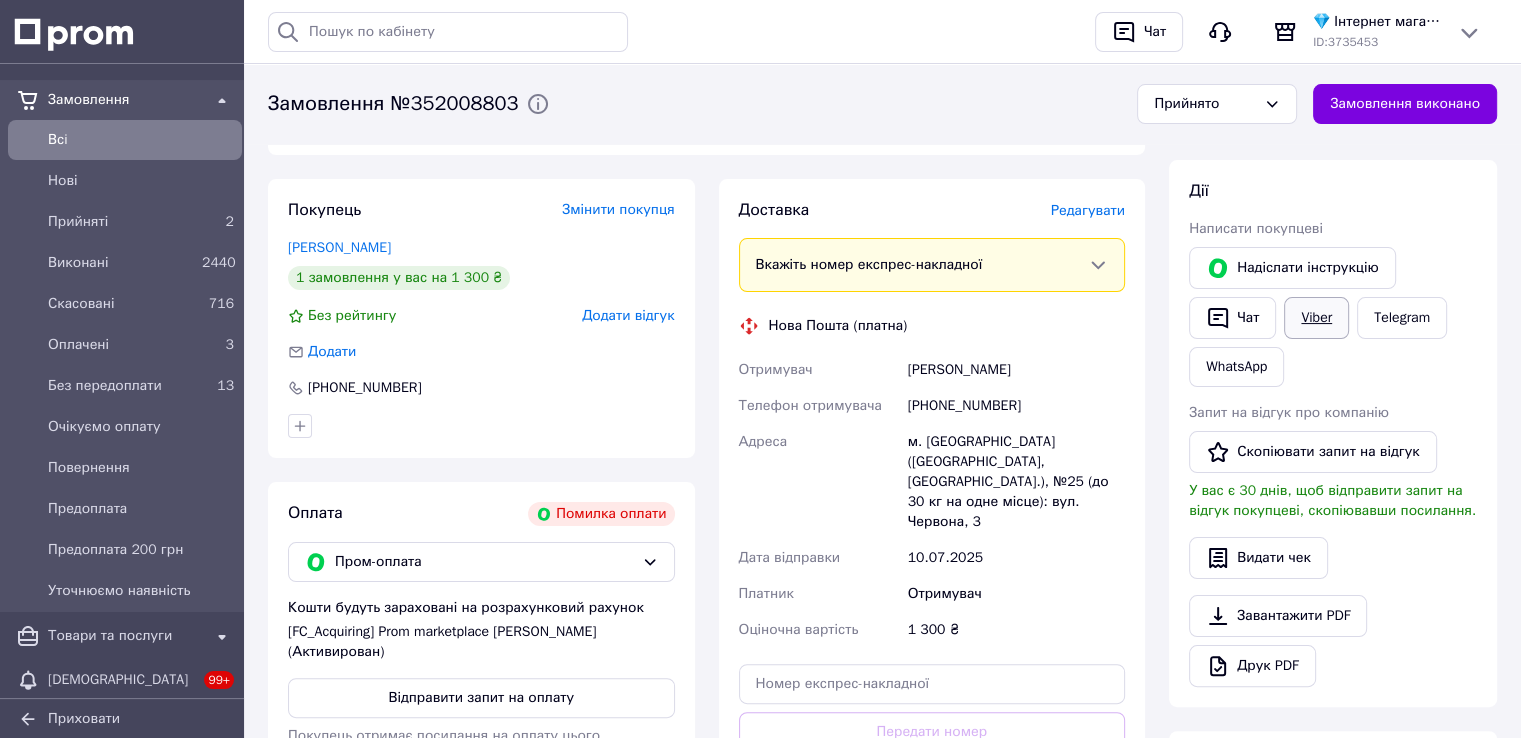 click on "Viber" at bounding box center (1316, 318) 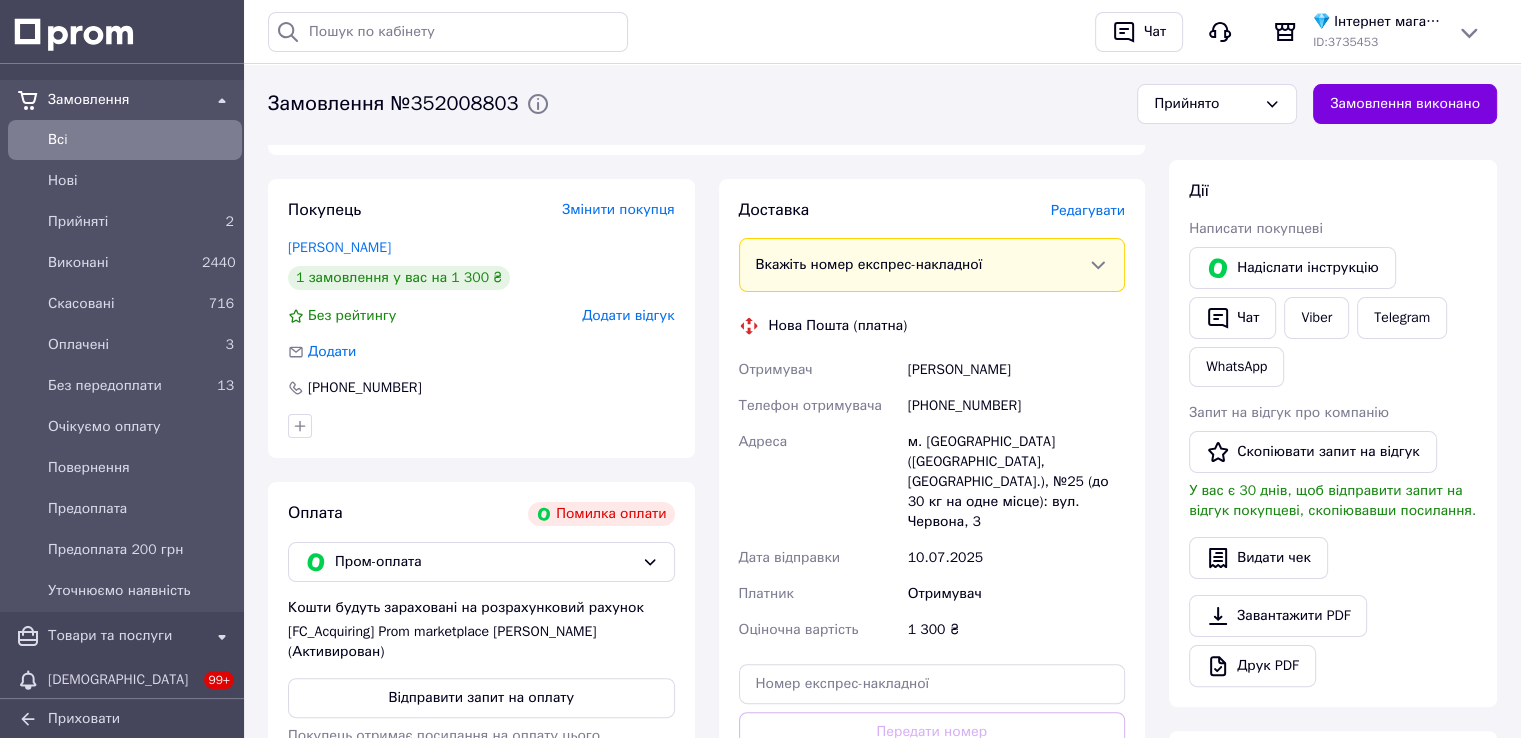 click on "Замовлення №352008803" at bounding box center [393, 104] 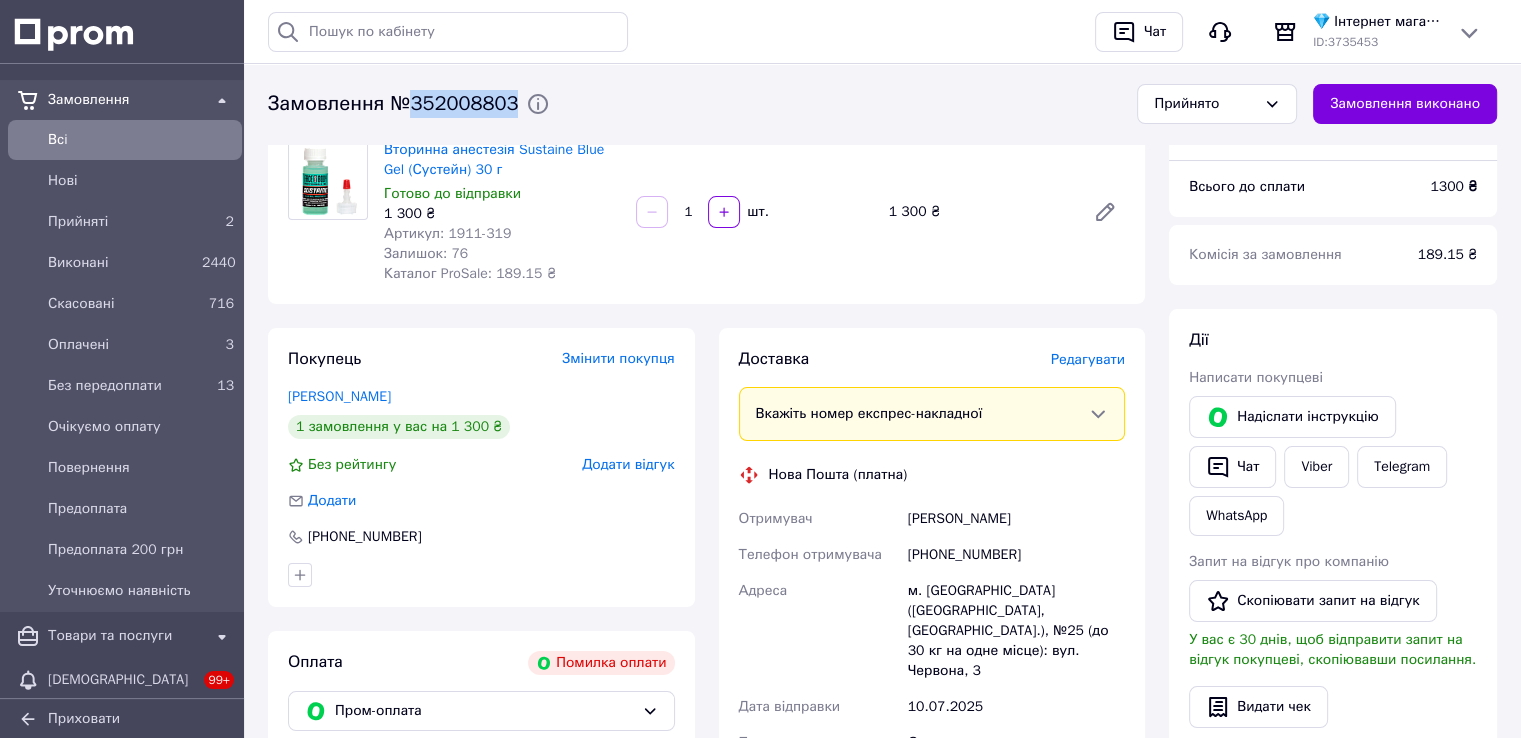 scroll, scrollTop: 0, scrollLeft: 0, axis: both 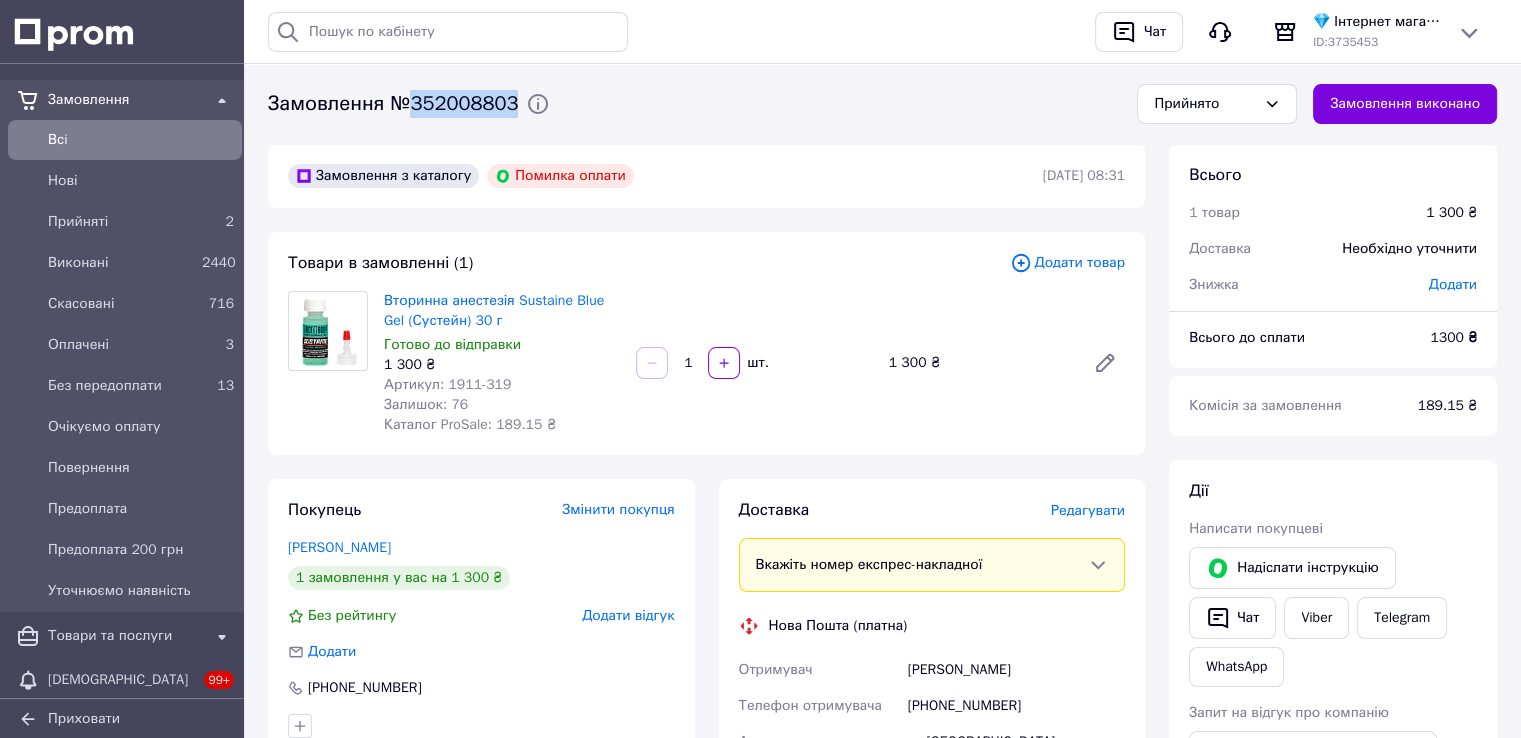 copy on "352008803" 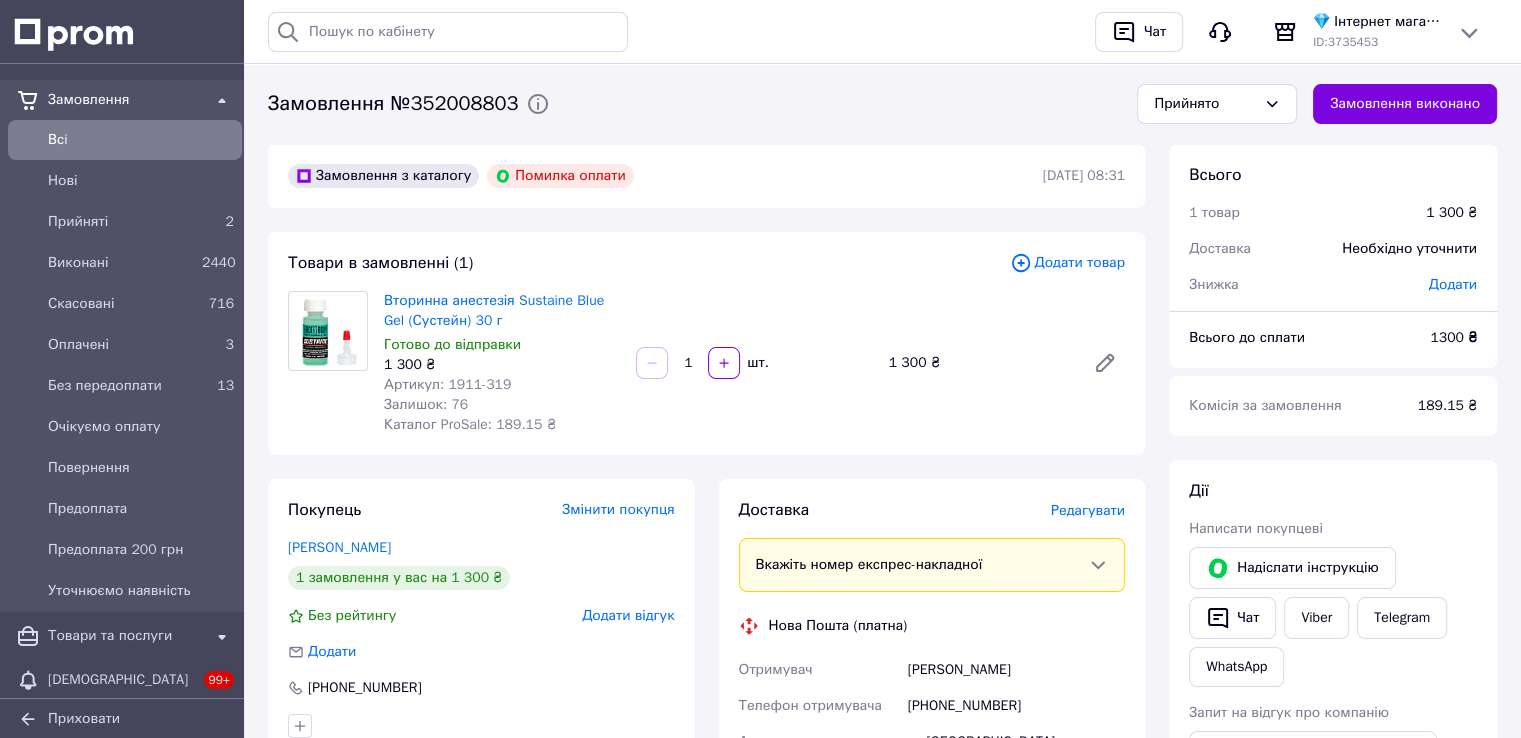 click on "Вторинна анестезія Sustaine Blue Gel (Сустейн) 30 г" at bounding box center [502, 311] 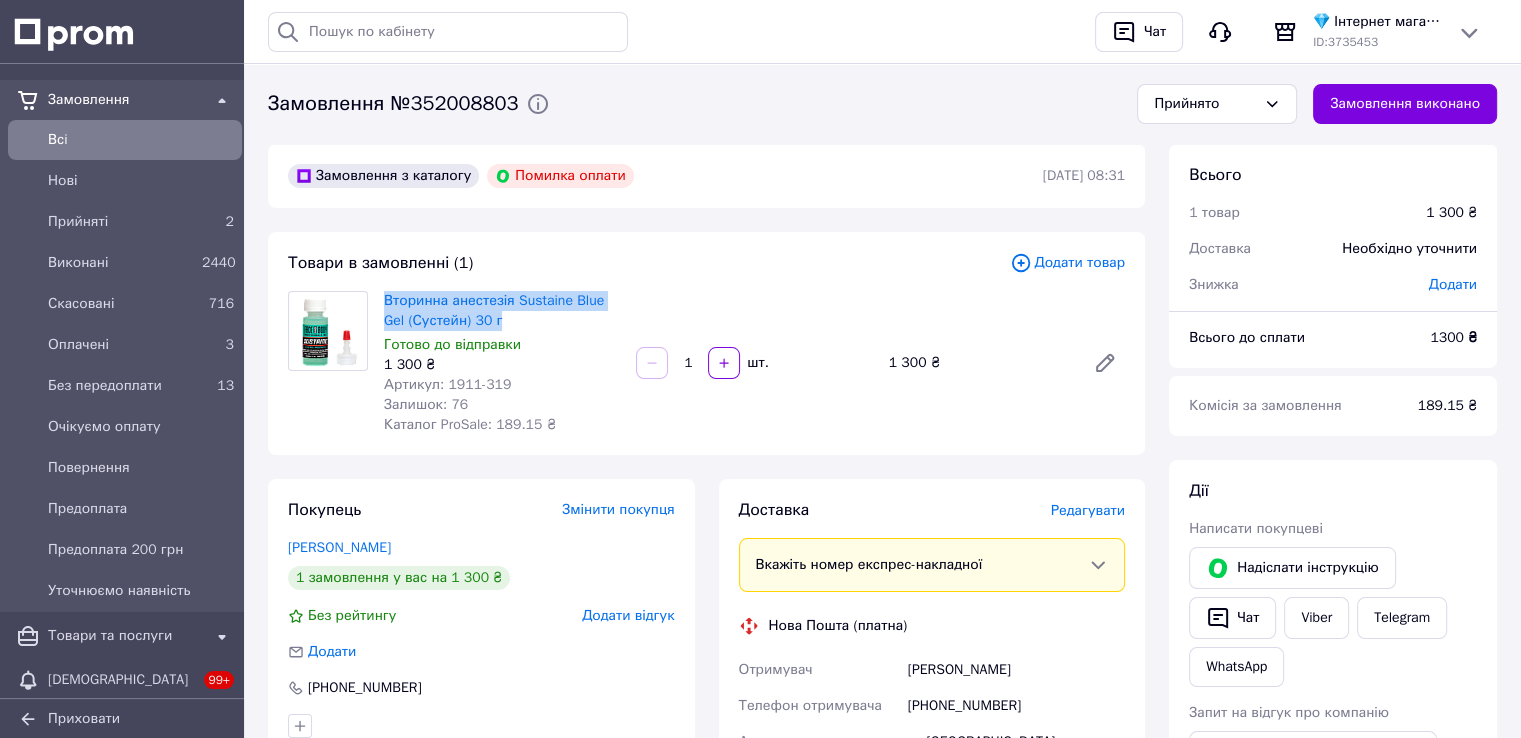 click on "Вторинна анестезія Sustaine Blue Gel (Сустейн) 30 г" at bounding box center [502, 311] 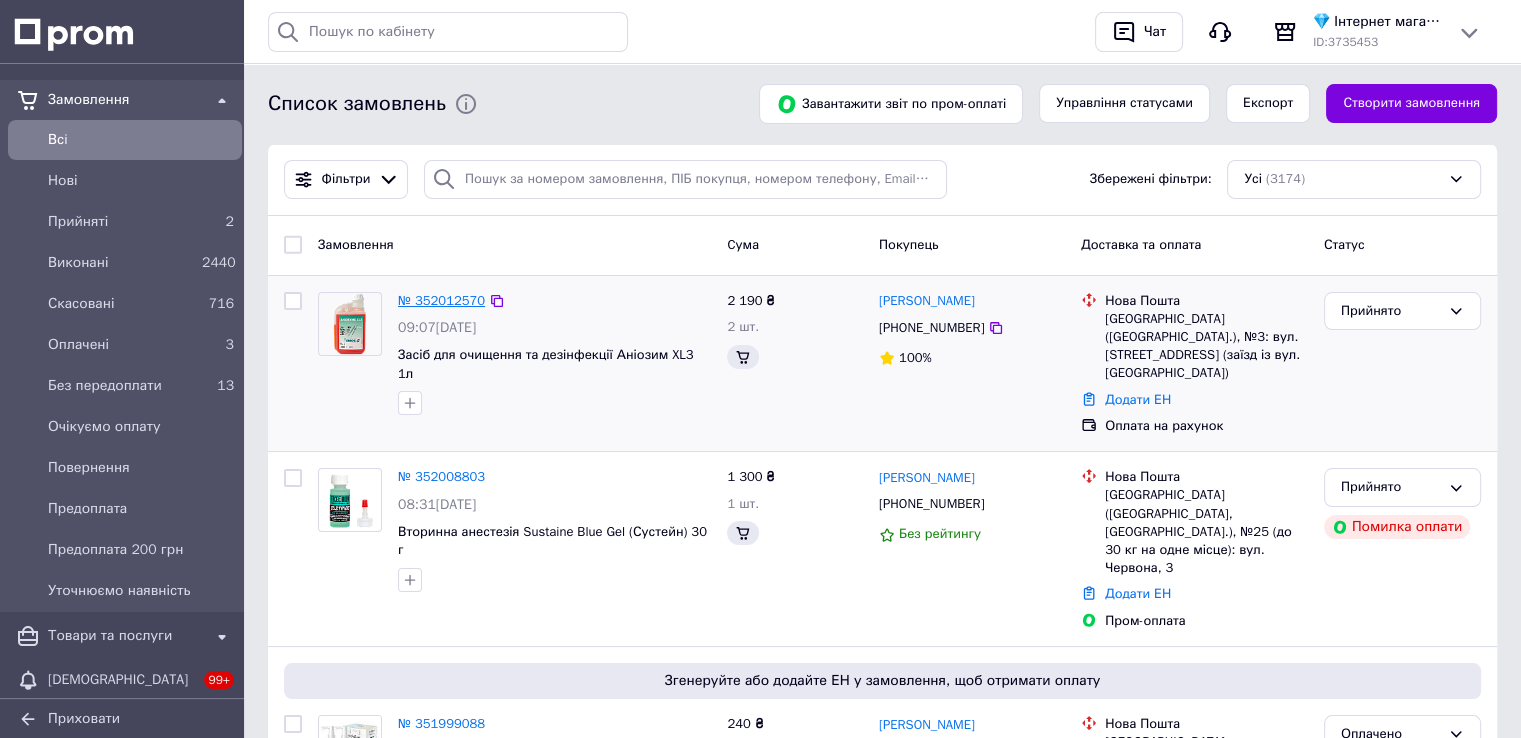 click on "№ 352012570" at bounding box center [441, 300] 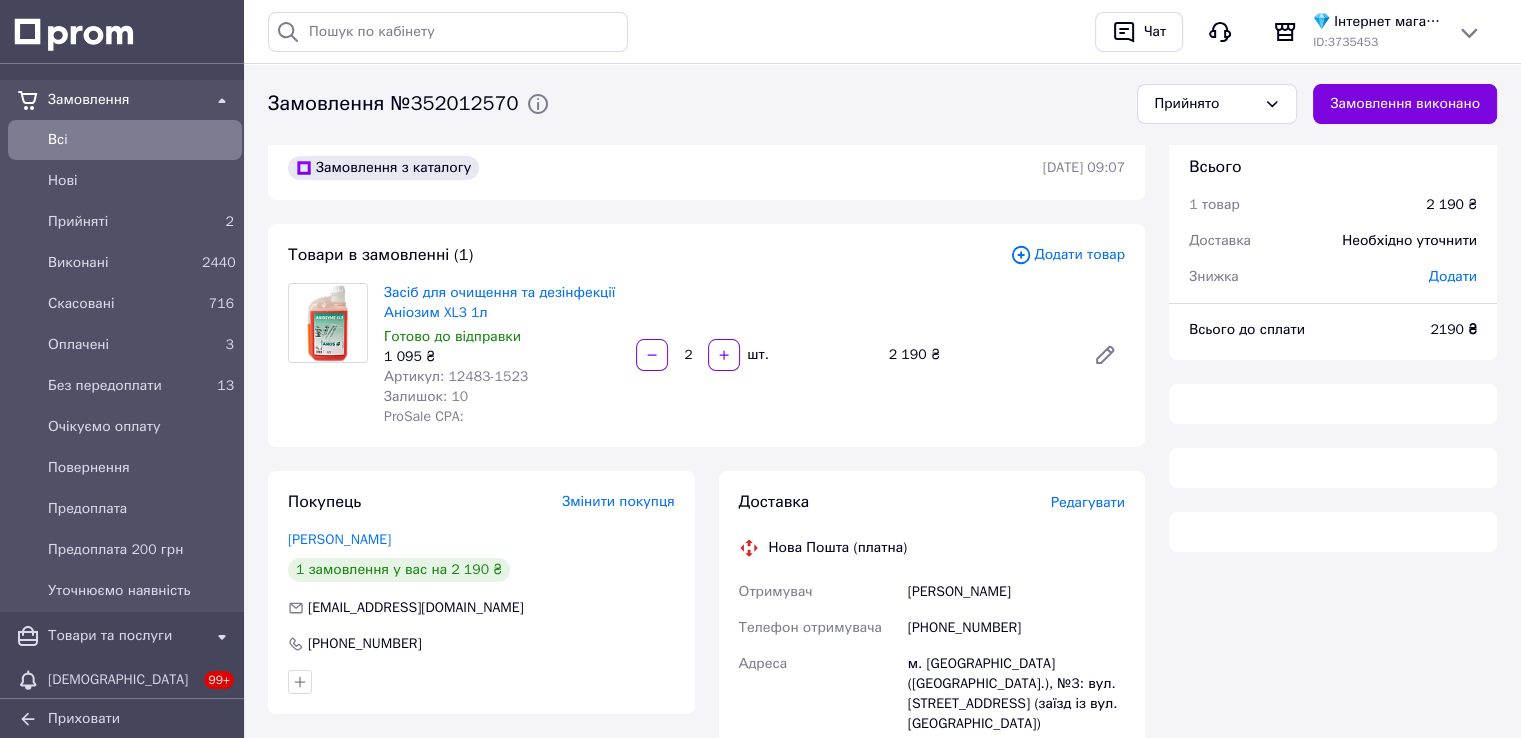 scroll, scrollTop: 0, scrollLeft: 0, axis: both 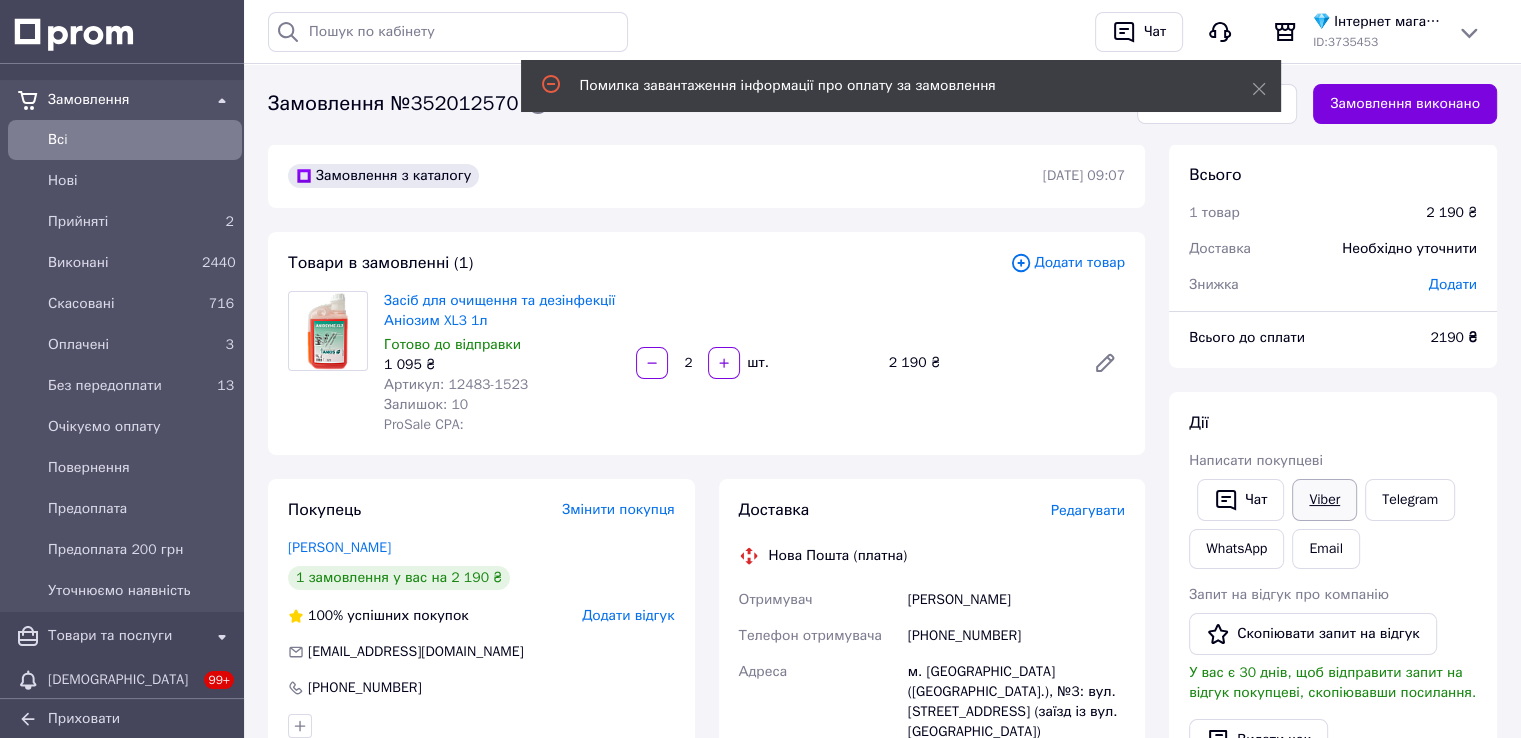 click on "Viber" at bounding box center (1324, 500) 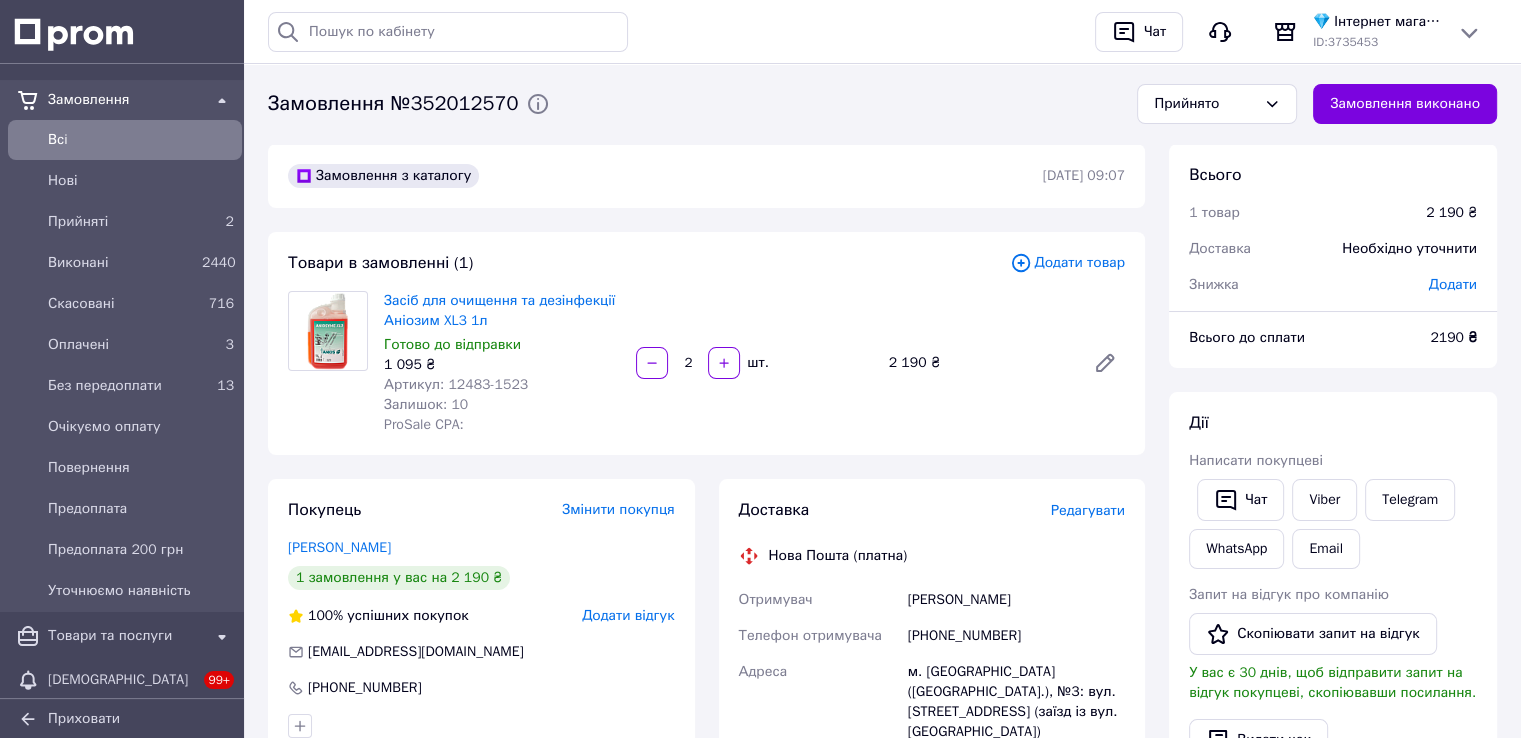 click on "Замовлення №352012570" at bounding box center [393, 104] 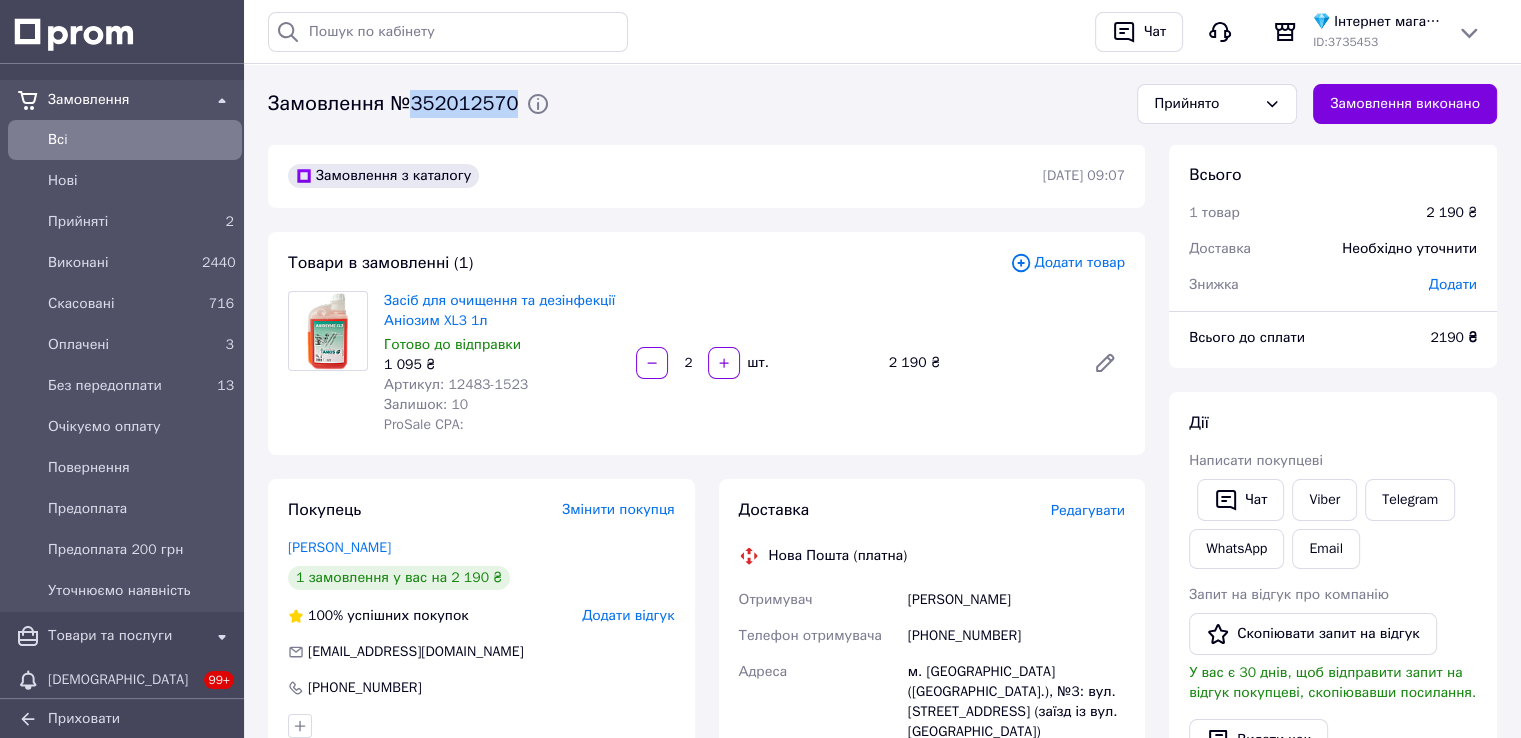 click on "Замовлення №352012570" at bounding box center (393, 104) 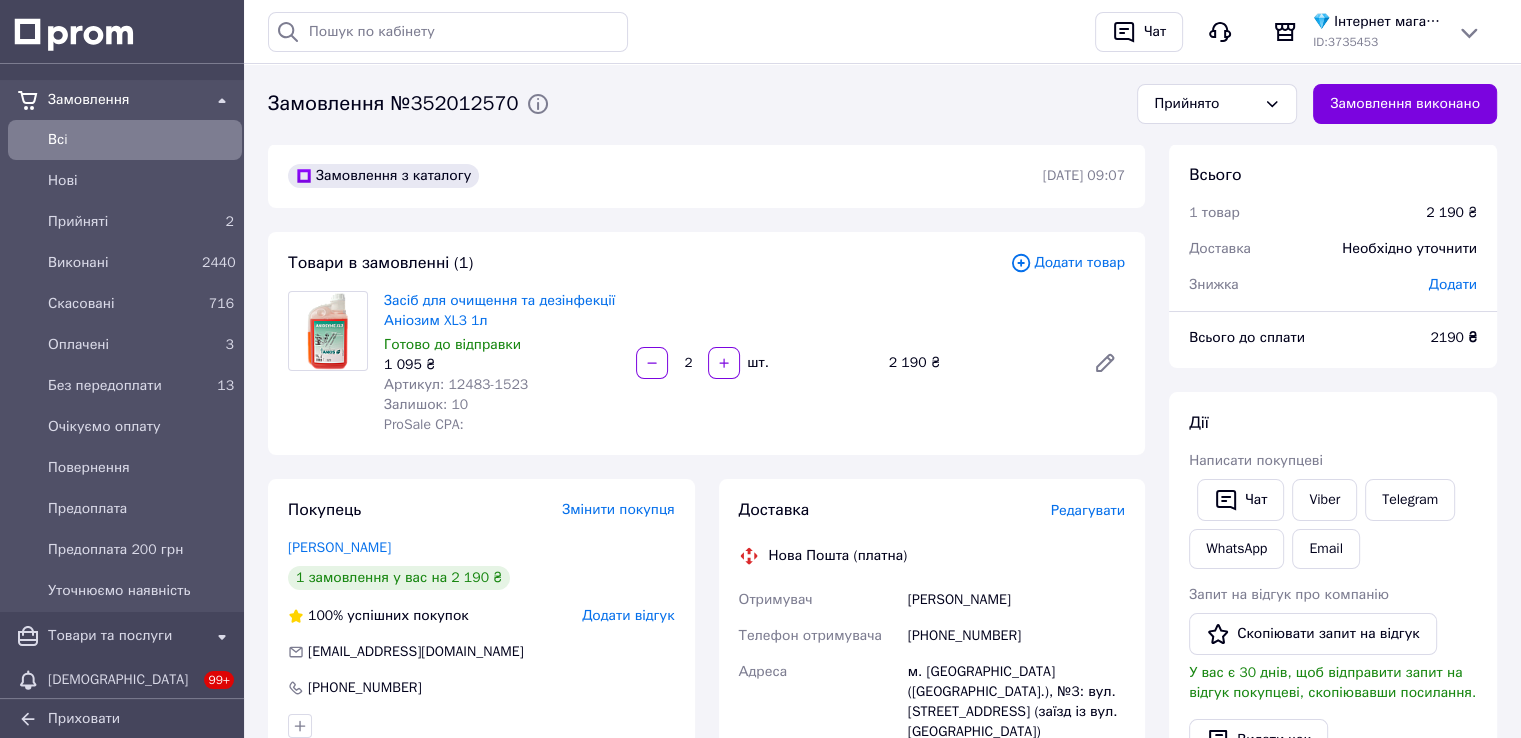 click on "Дії" at bounding box center (1333, 423) 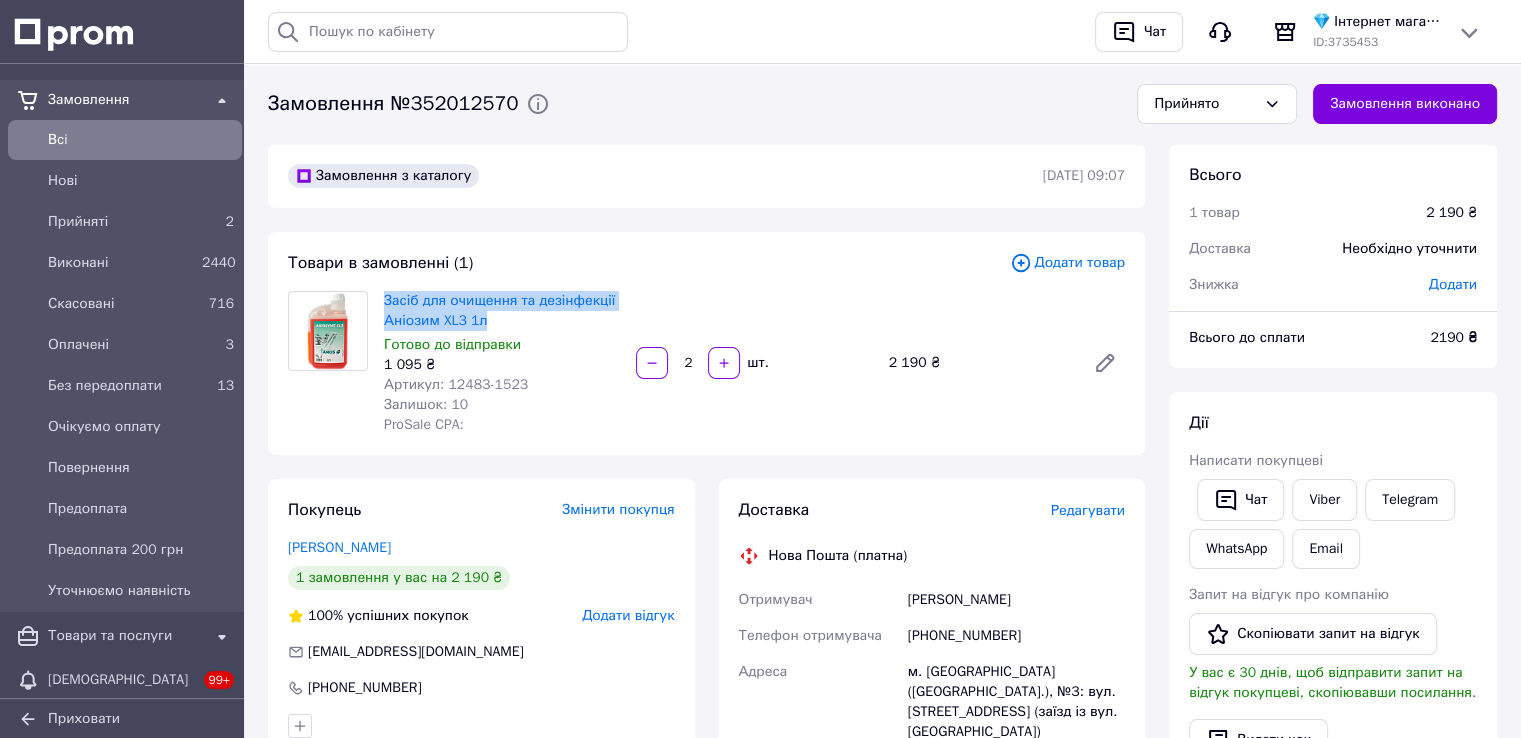 click on "Засіб для очищення та дезінфекції Аніозим XL3 1л" at bounding box center [502, 311] 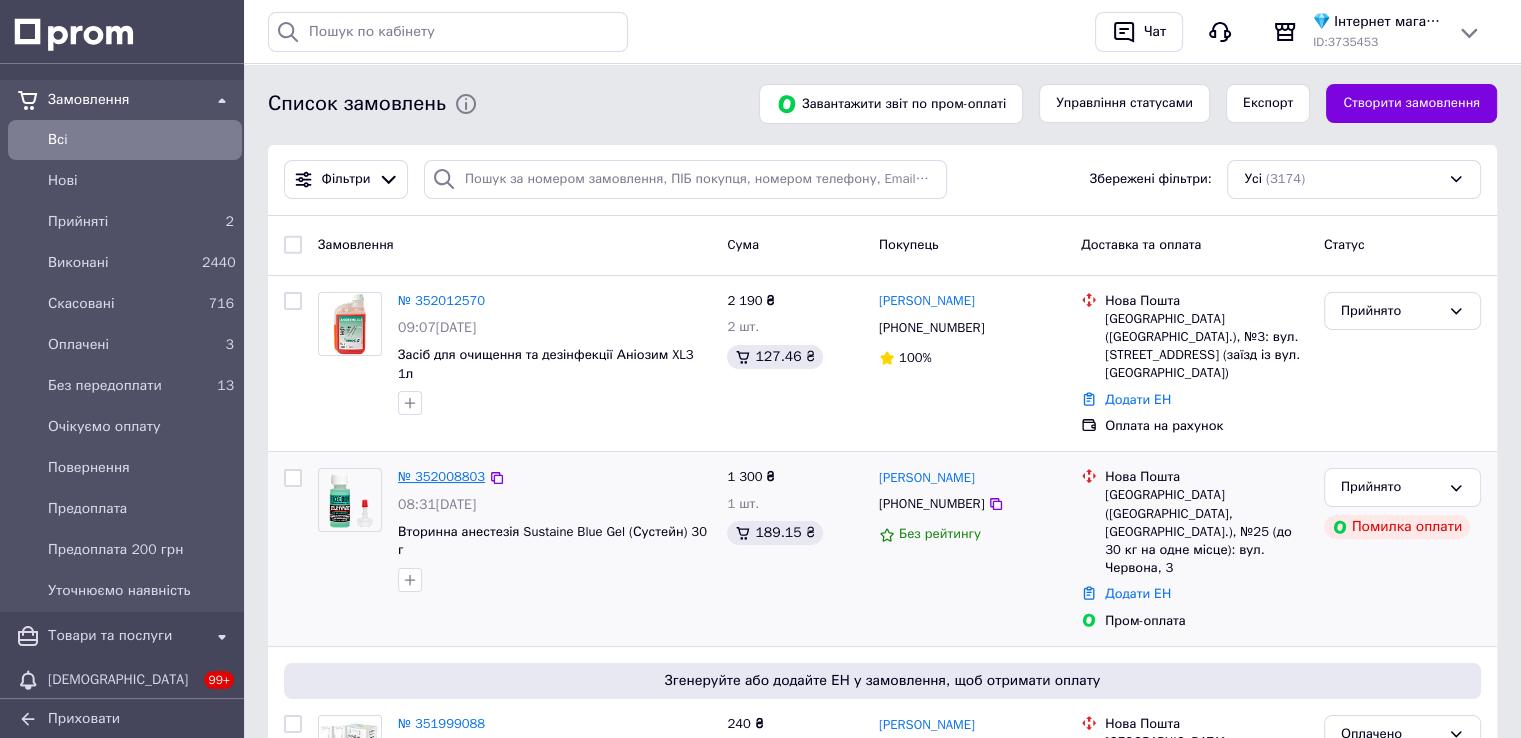click on "№ 352008803" at bounding box center [441, 476] 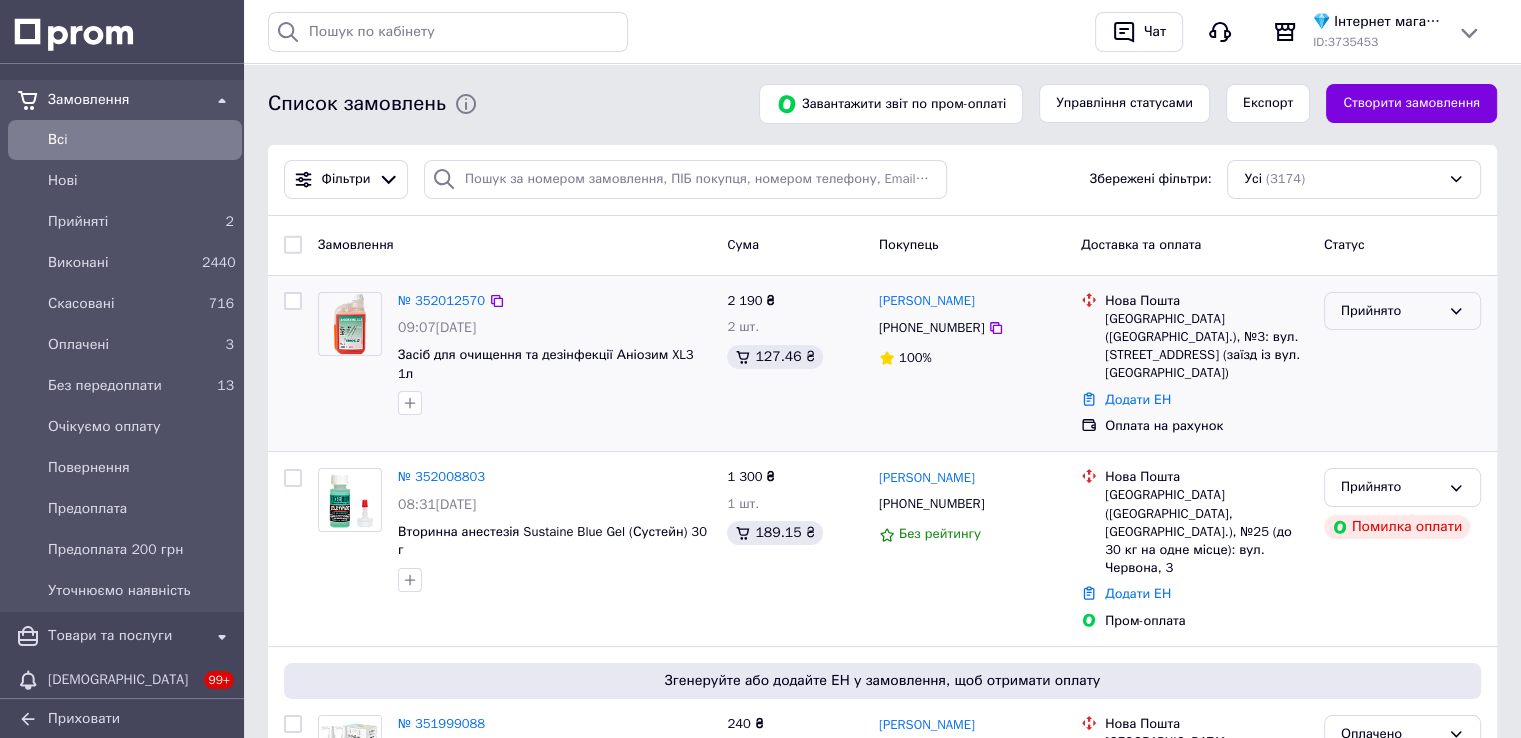 click 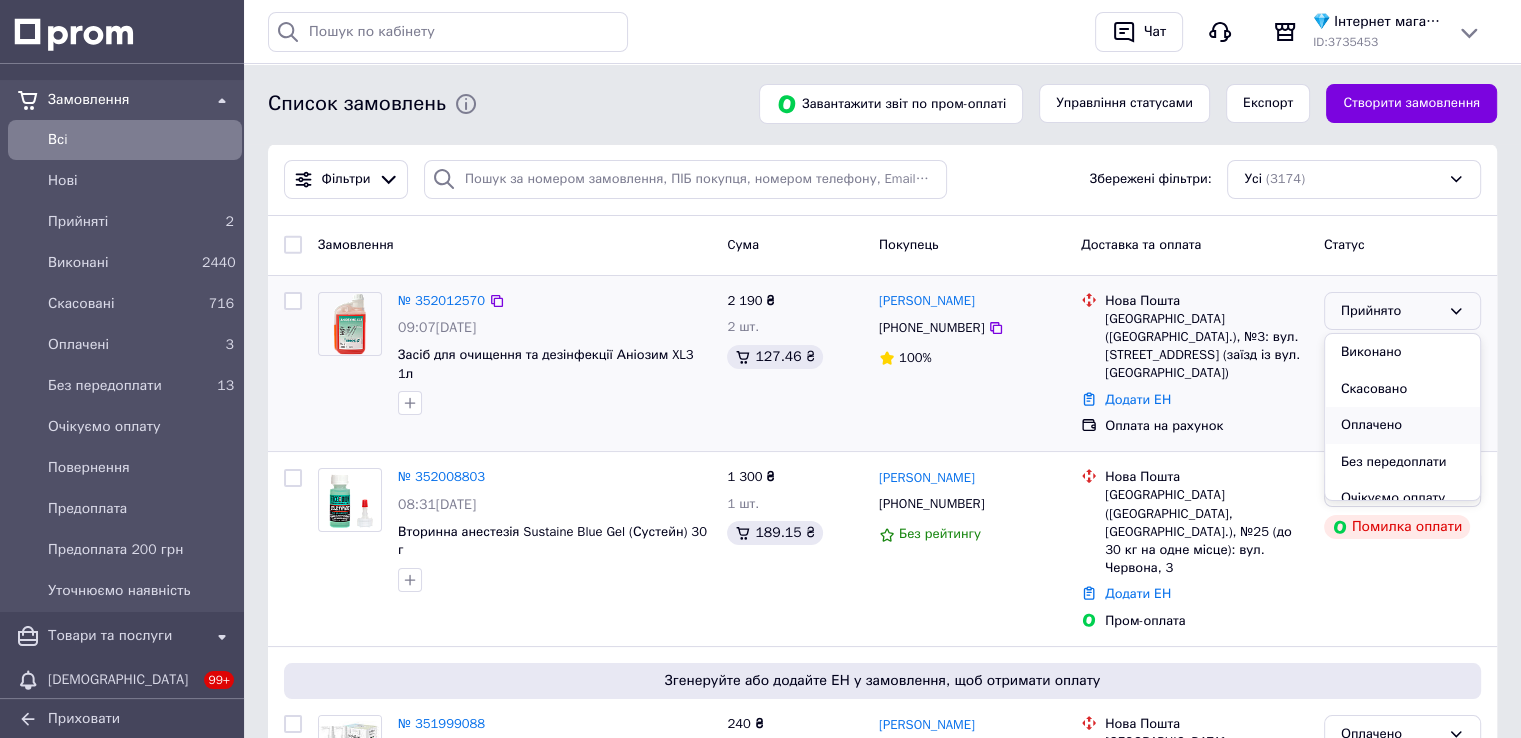 scroll, scrollTop: 100, scrollLeft: 0, axis: vertical 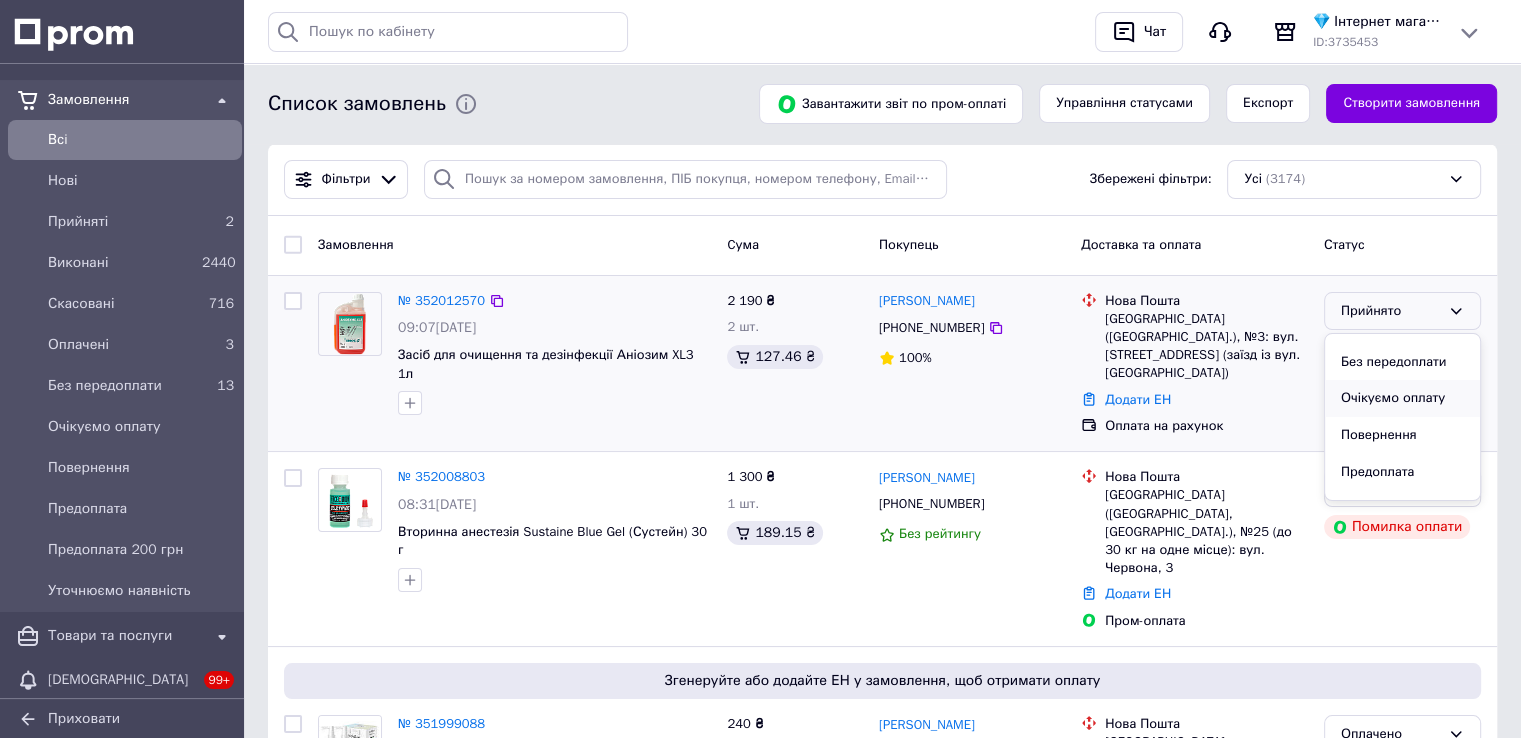 click on "Очікуємо оплату" at bounding box center [1402, 398] 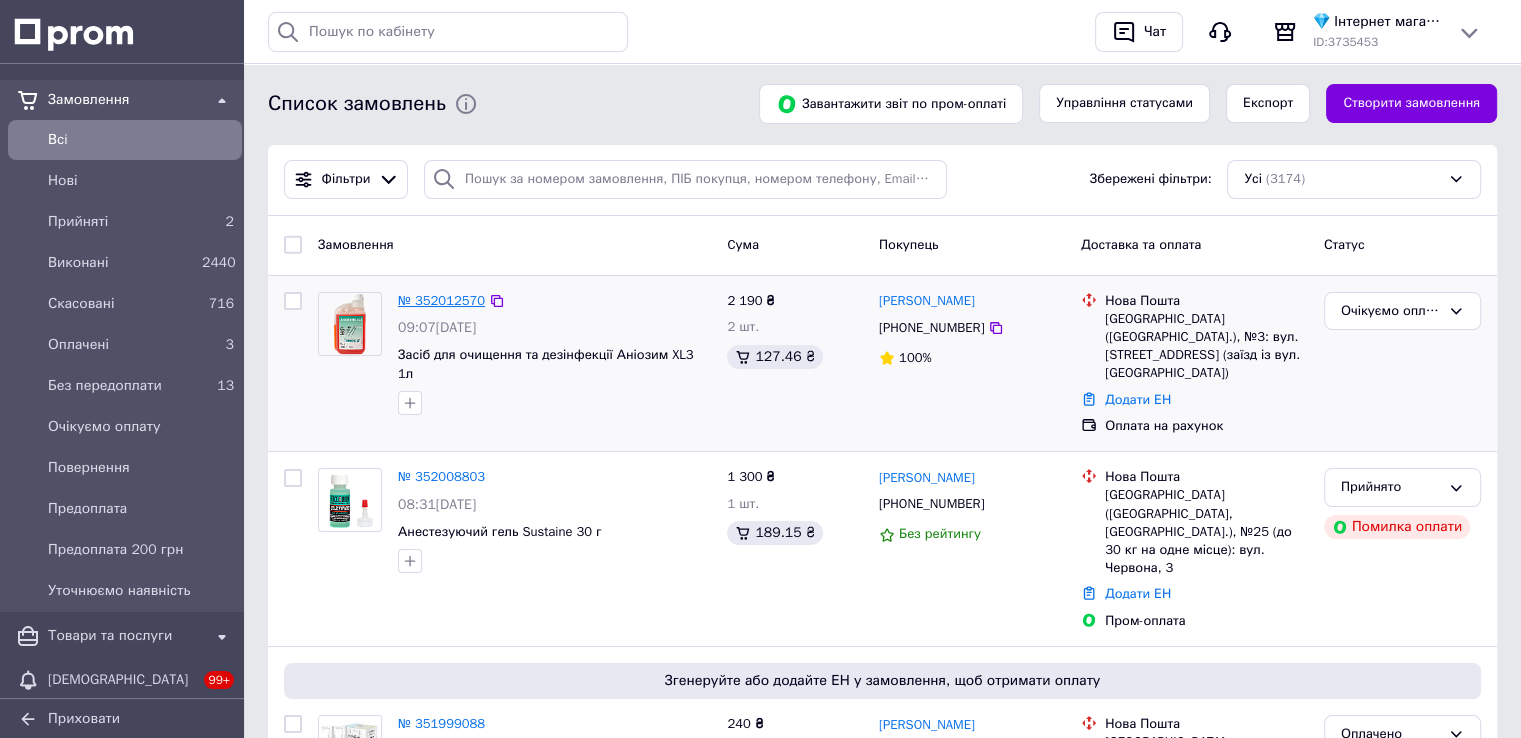 click on "№ 352012570" at bounding box center [441, 300] 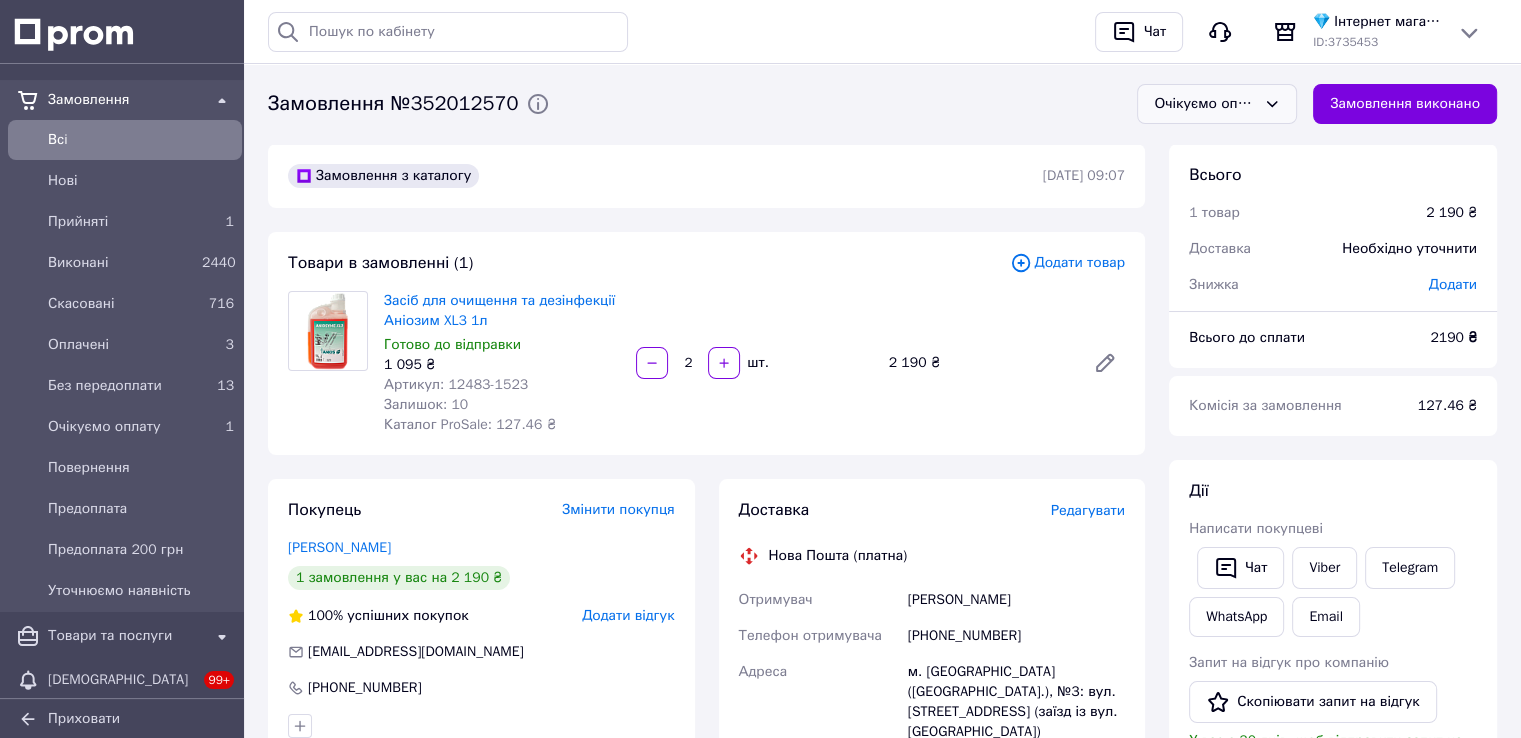 click 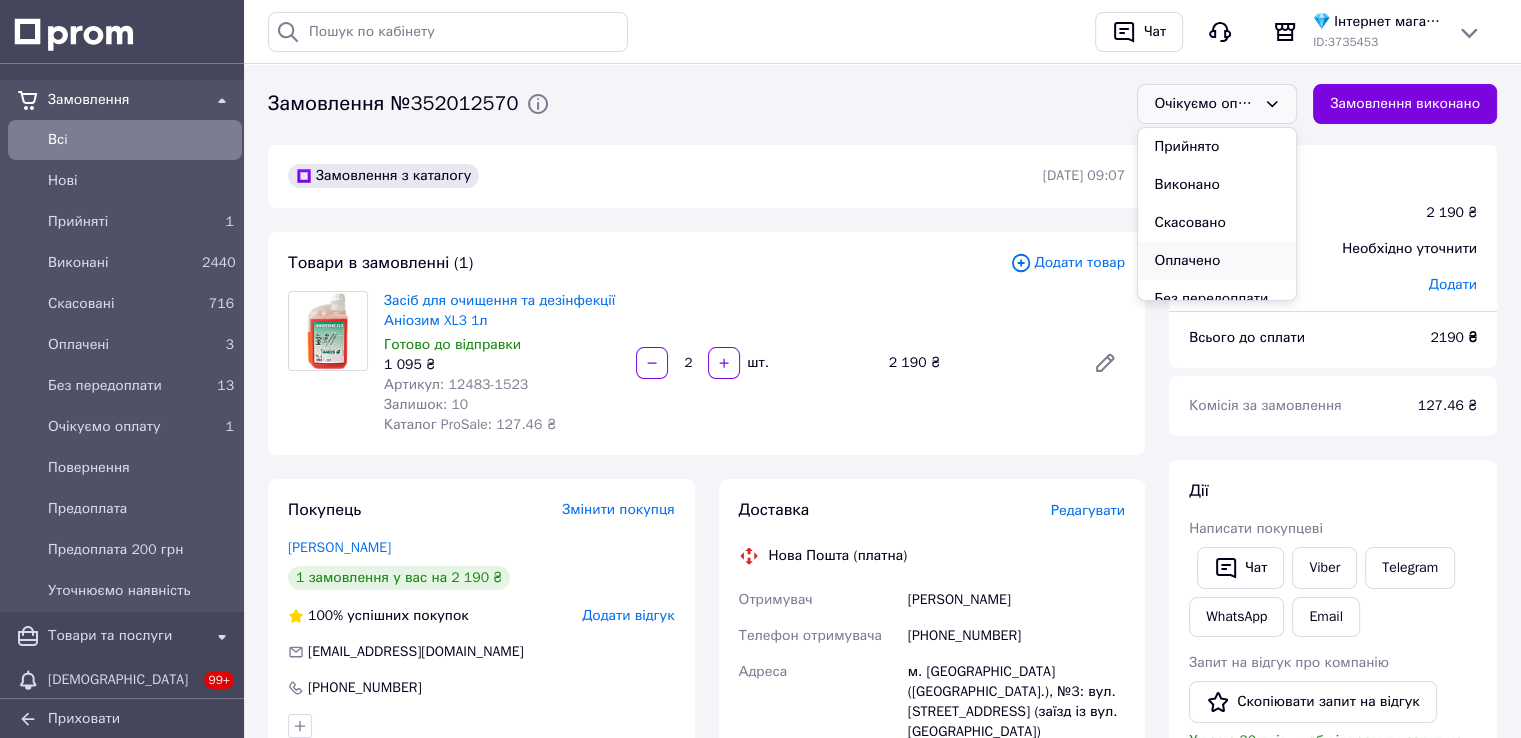 click on "Оплачено" at bounding box center (1217, 261) 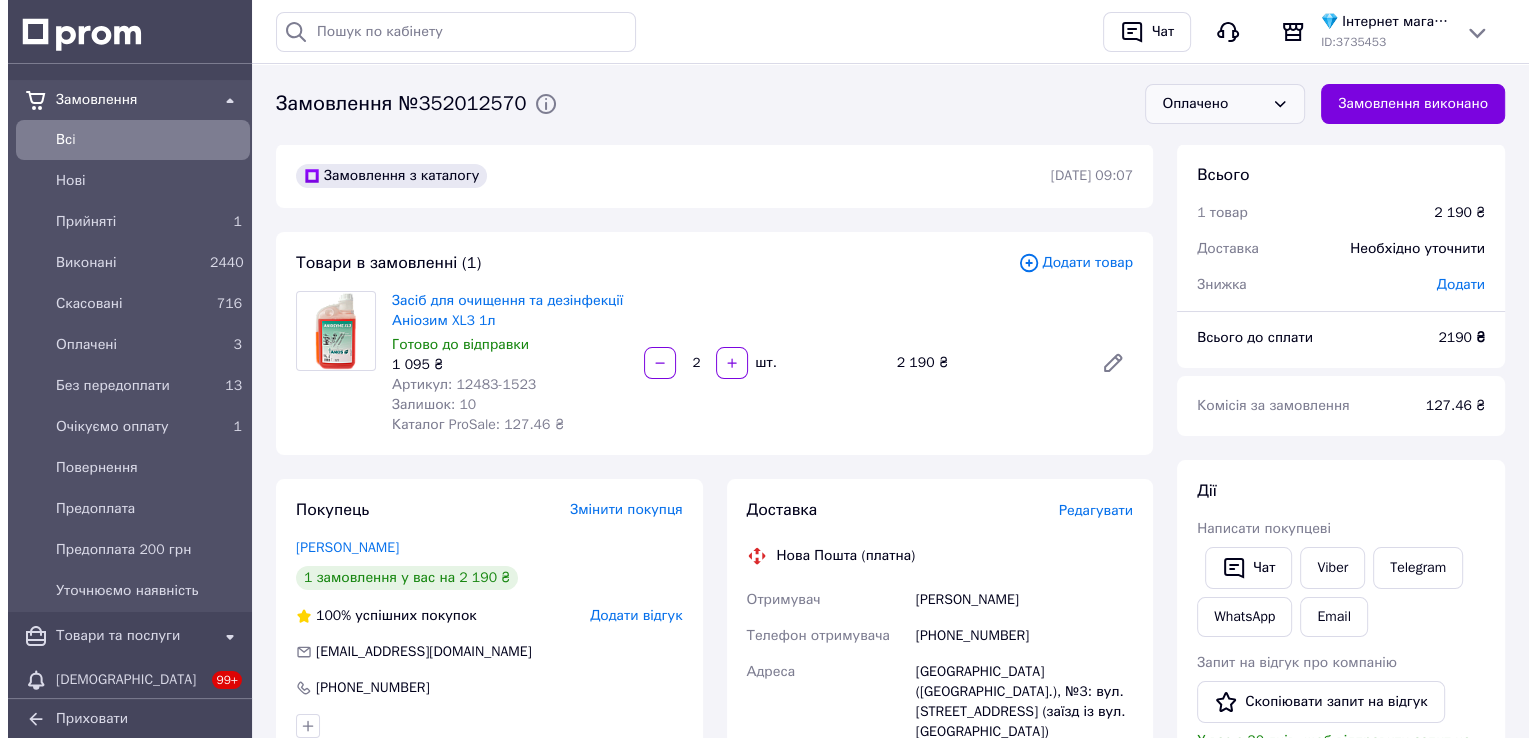 scroll, scrollTop: 100, scrollLeft: 0, axis: vertical 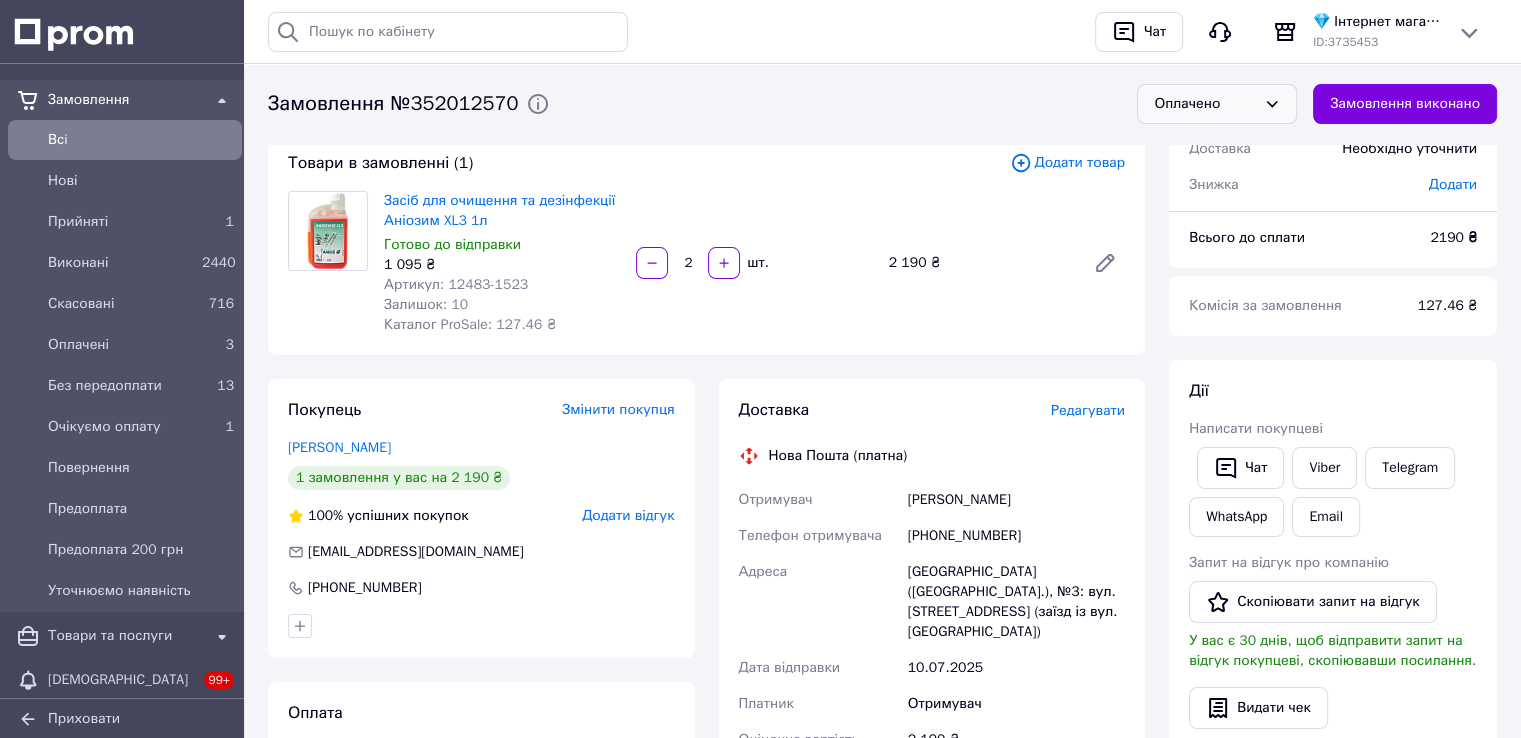 click on "Редагувати" at bounding box center (1088, 410) 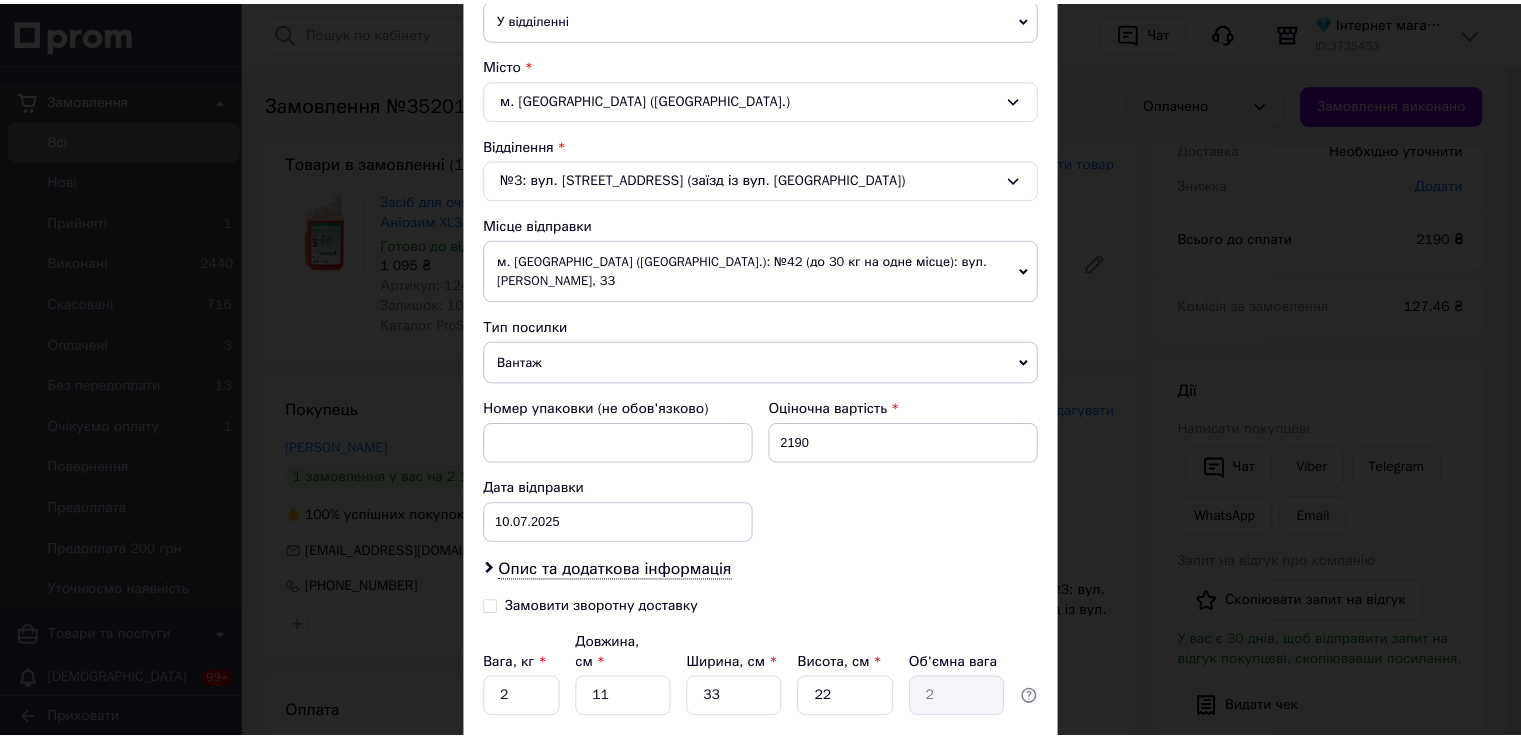scroll, scrollTop: 640, scrollLeft: 0, axis: vertical 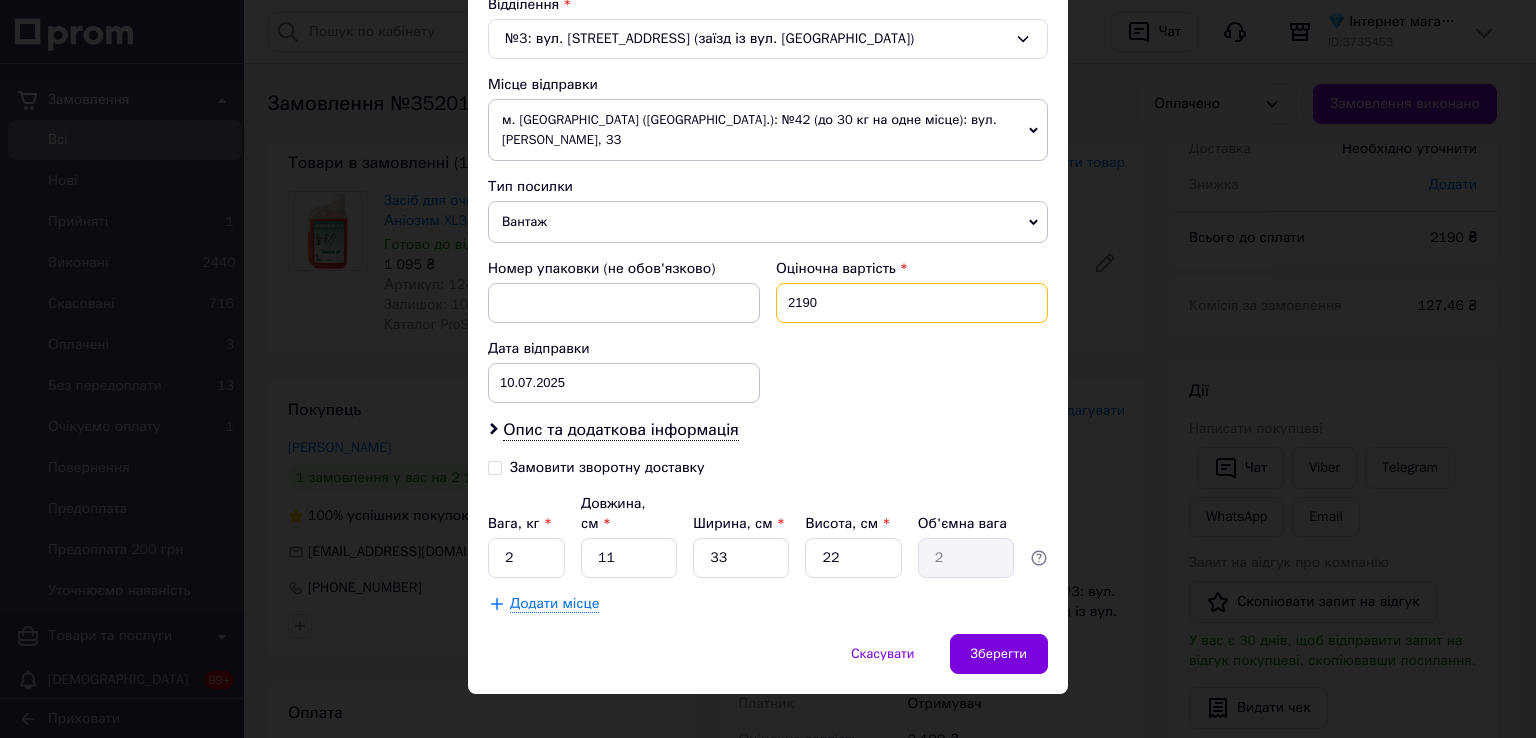 click on "2190" at bounding box center (912, 303) 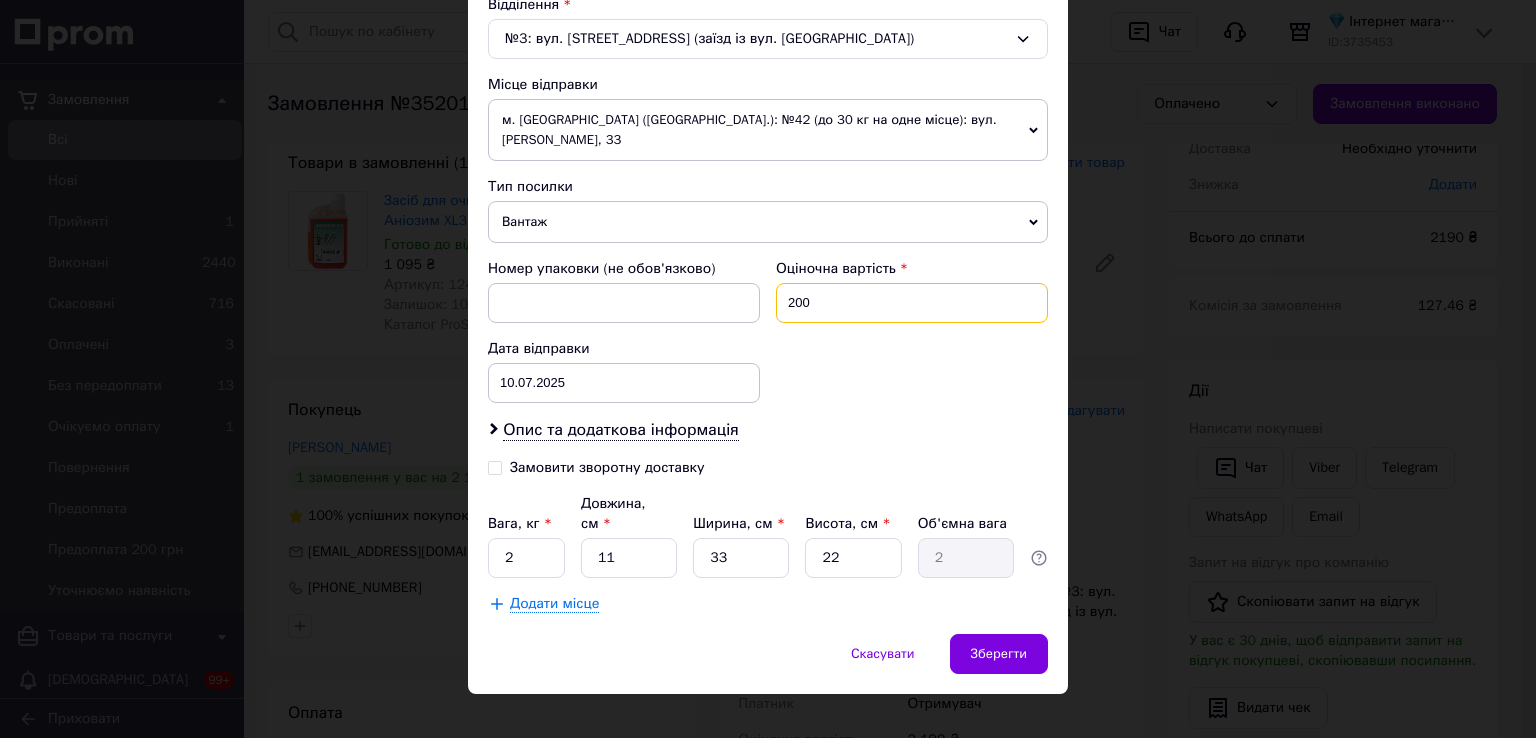 type on "200" 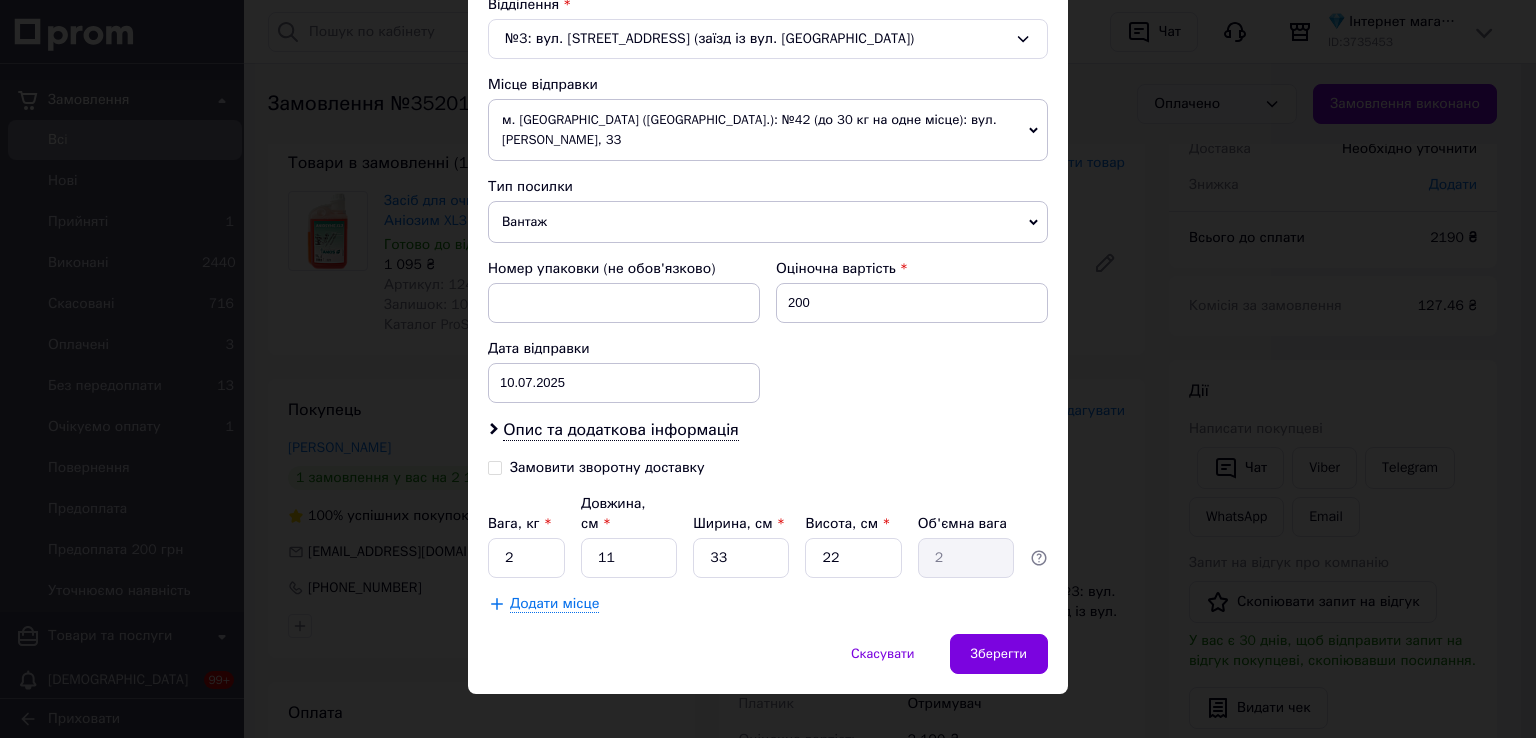 click on "Номер упаковки (не обов'язково) Оціночна вартість 200 Дата відправки [DATE] < 2025 > < Июль > Пн Вт Ср Чт Пт Сб Вс 30 1 2 3 4 5 6 7 8 9 10 11 12 13 14 15 16 17 18 19 20 21 22 23 24 25 26 27 28 29 30 31 1 2 3 4 5 6 7 8 9 10" at bounding box center (768, 331) 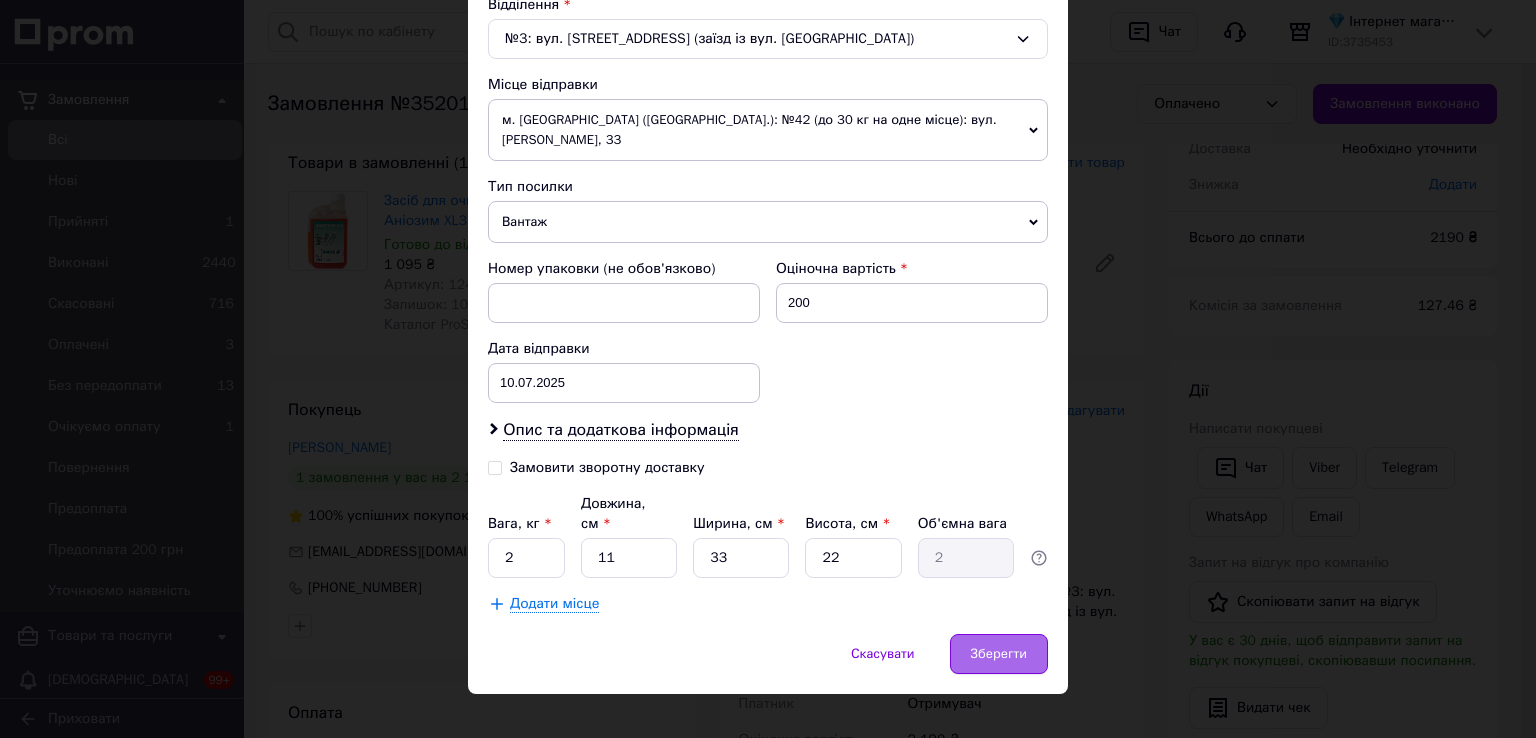 click on "Зберегти" at bounding box center (999, 654) 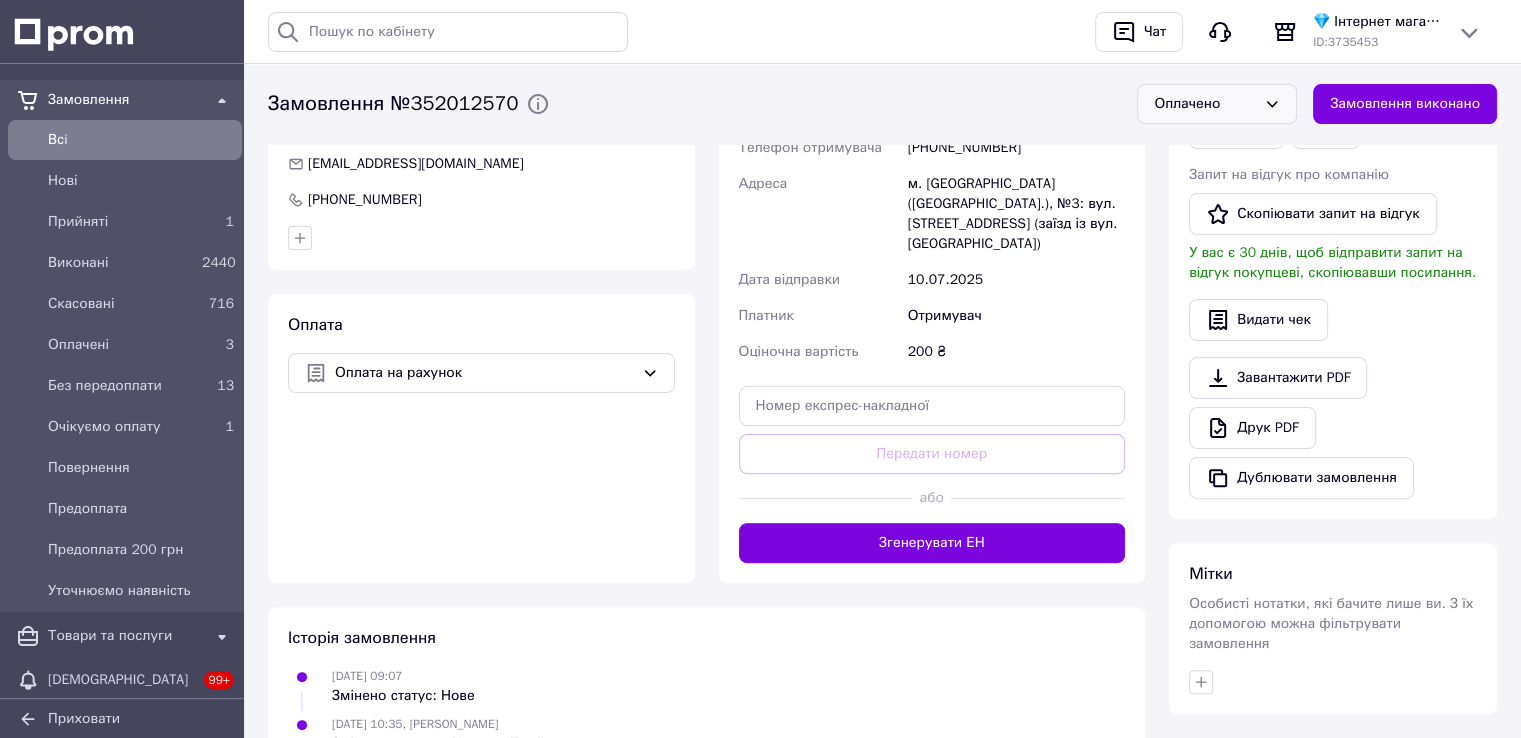 scroll, scrollTop: 500, scrollLeft: 0, axis: vertical 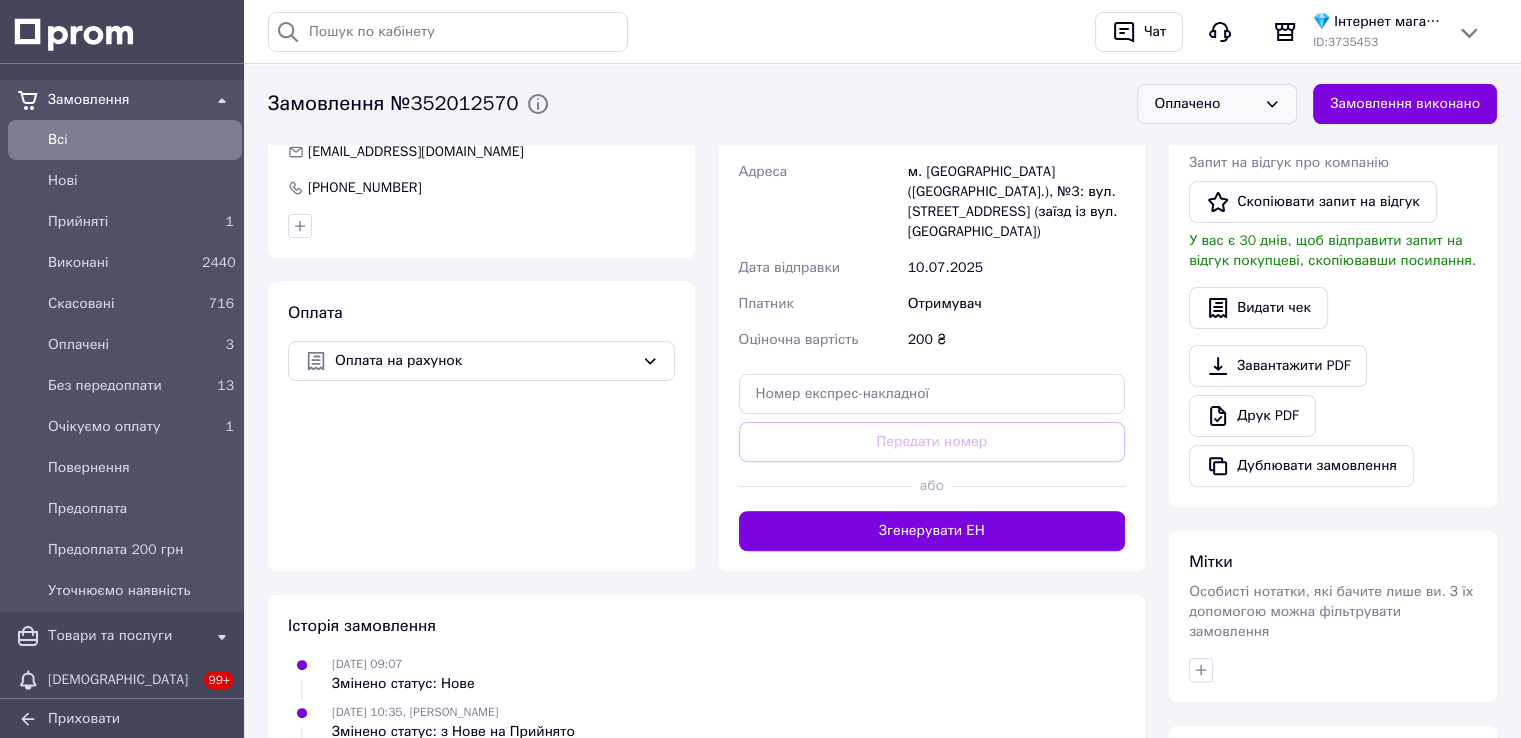click on "Згенерувати ЕН" at bounding box center (932, 531) 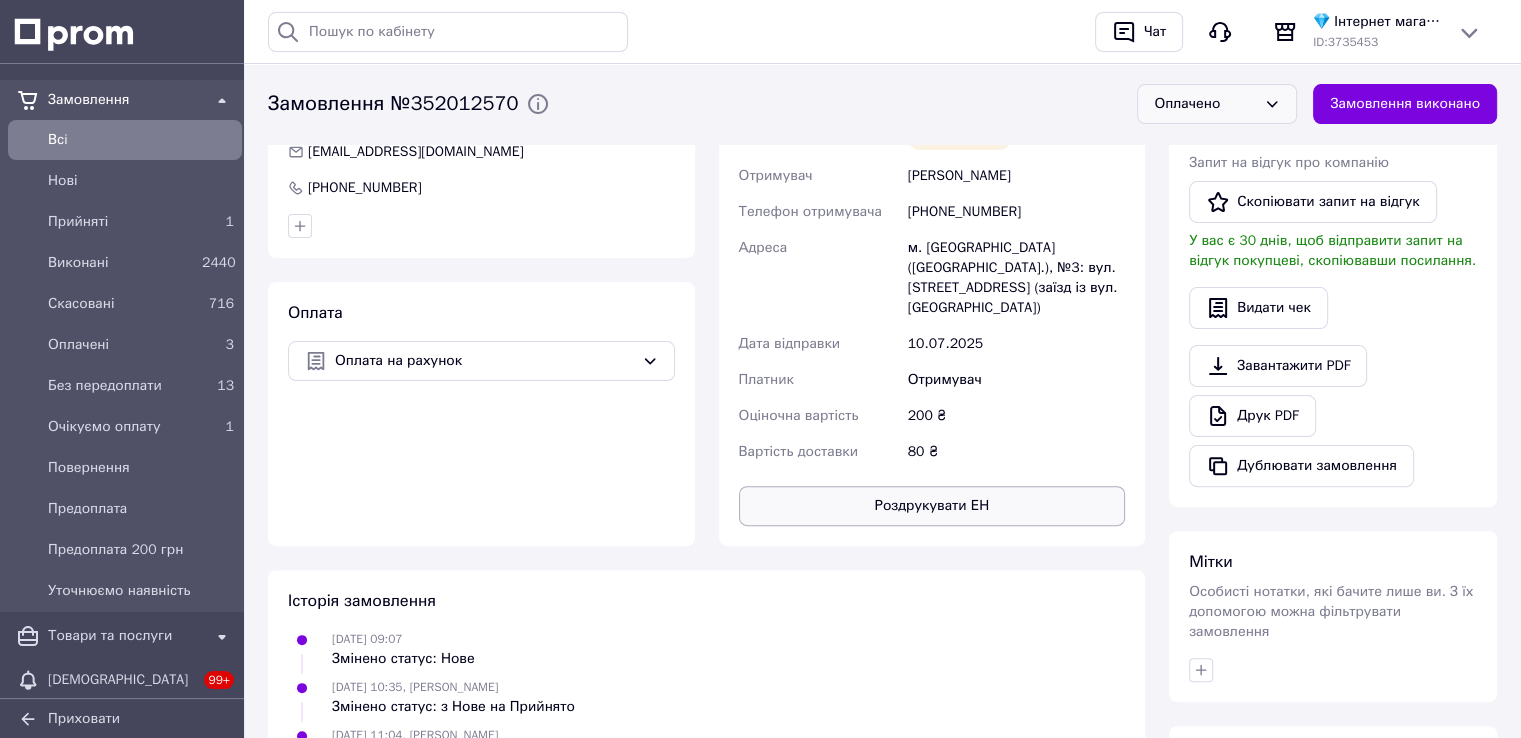 click on "Роздрукувати ЕН" at bounding box center [932, 506] 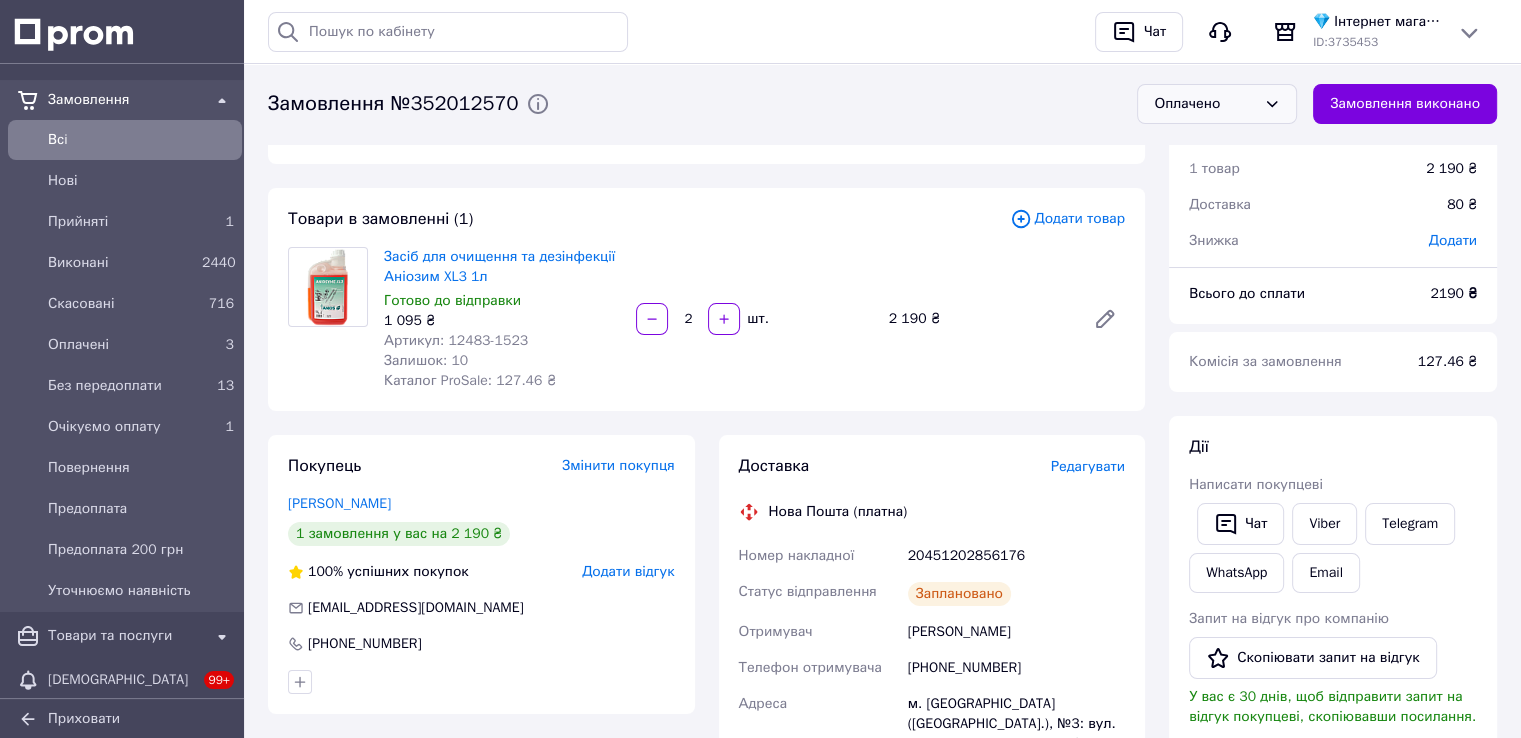 scroll, scrollTop: 0, scrollLeft: 0, axis: both 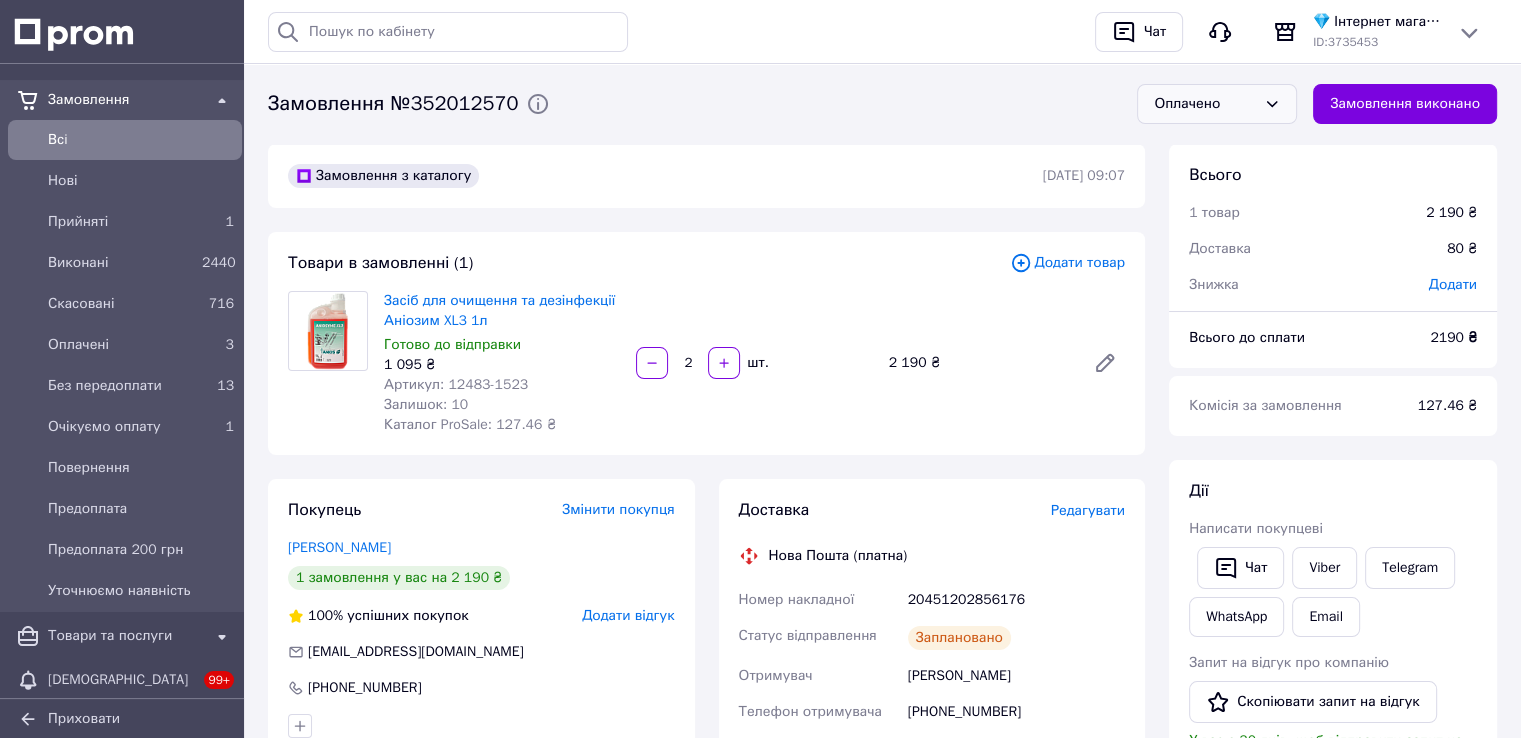 click on "Засіб для очищення та дезінфекції Аніозим XL3 1л" at bounding box center (502, 311) 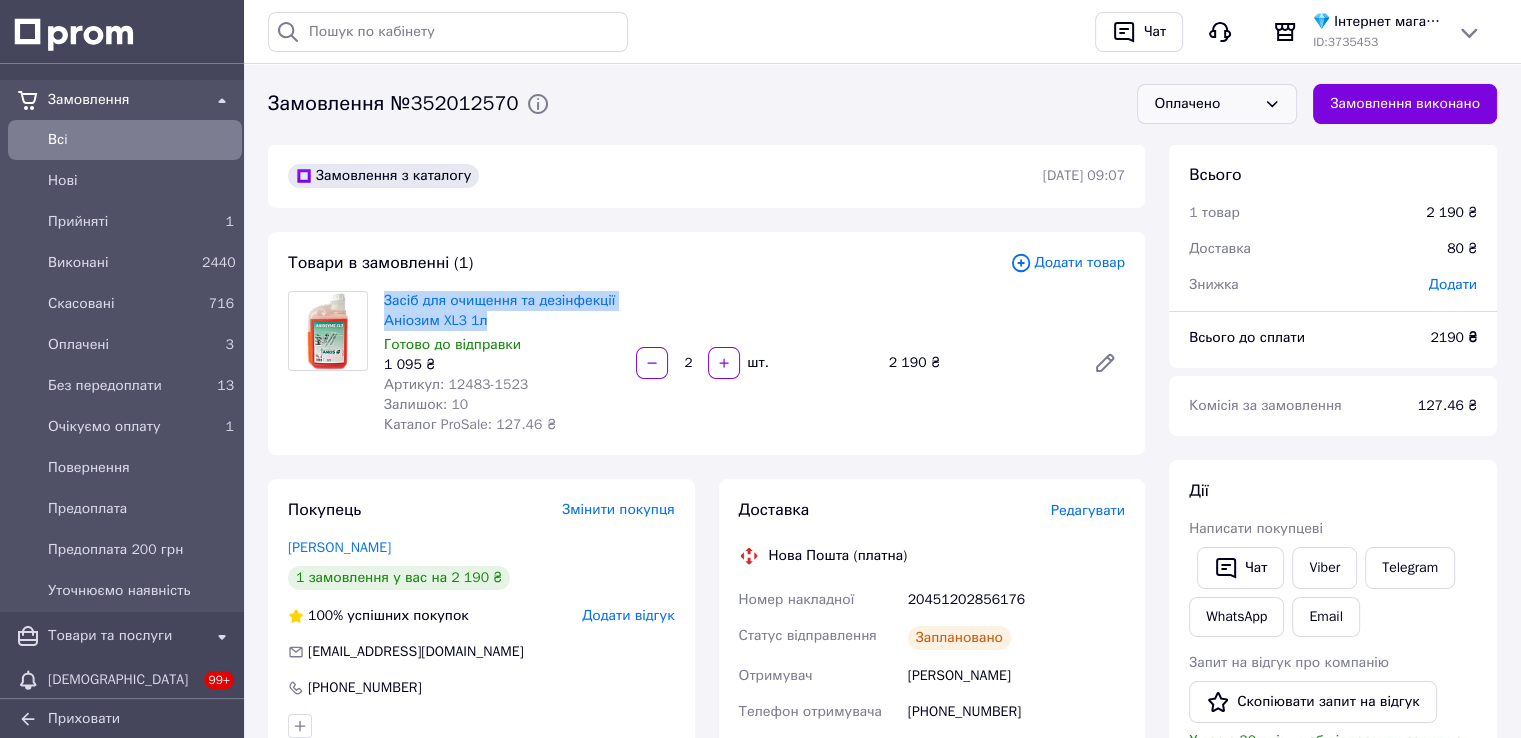 click on "Засіб для очищення та дезінфекції Аніозим XL3 1л" at bounding box center [502, 311] 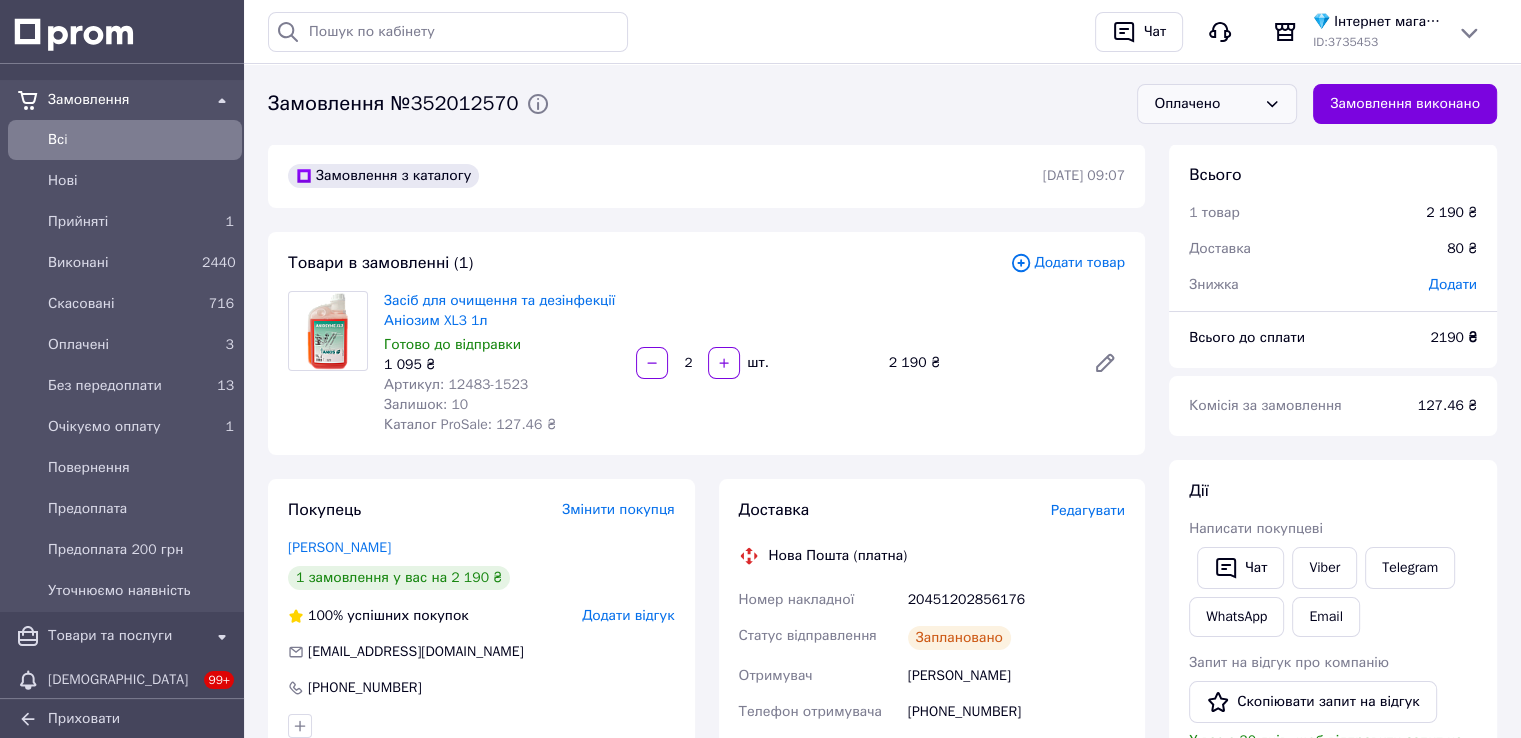 click on "20451202856176" at bounding box center (1016, 600) 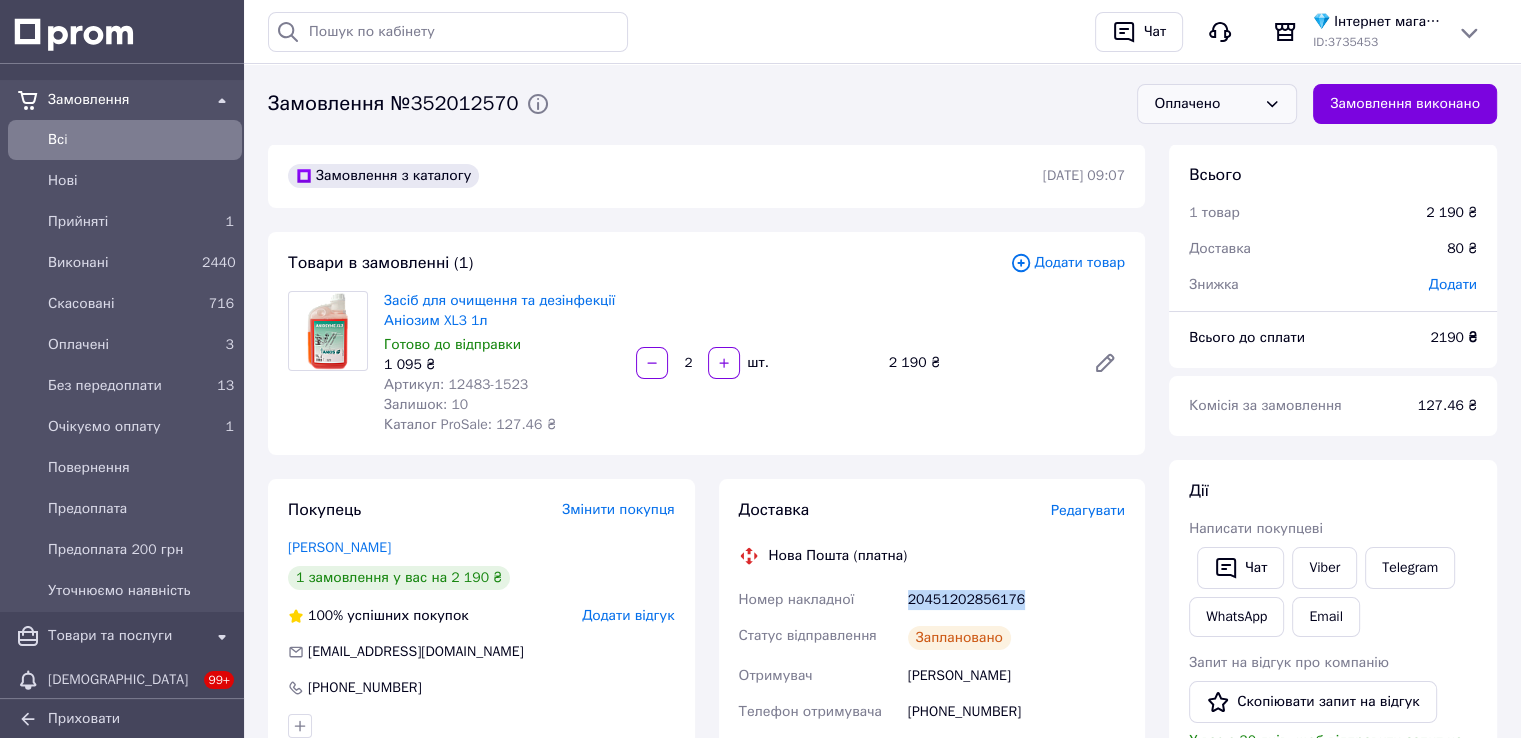 click on "20451202856176" at bounding box center (1016, 600) 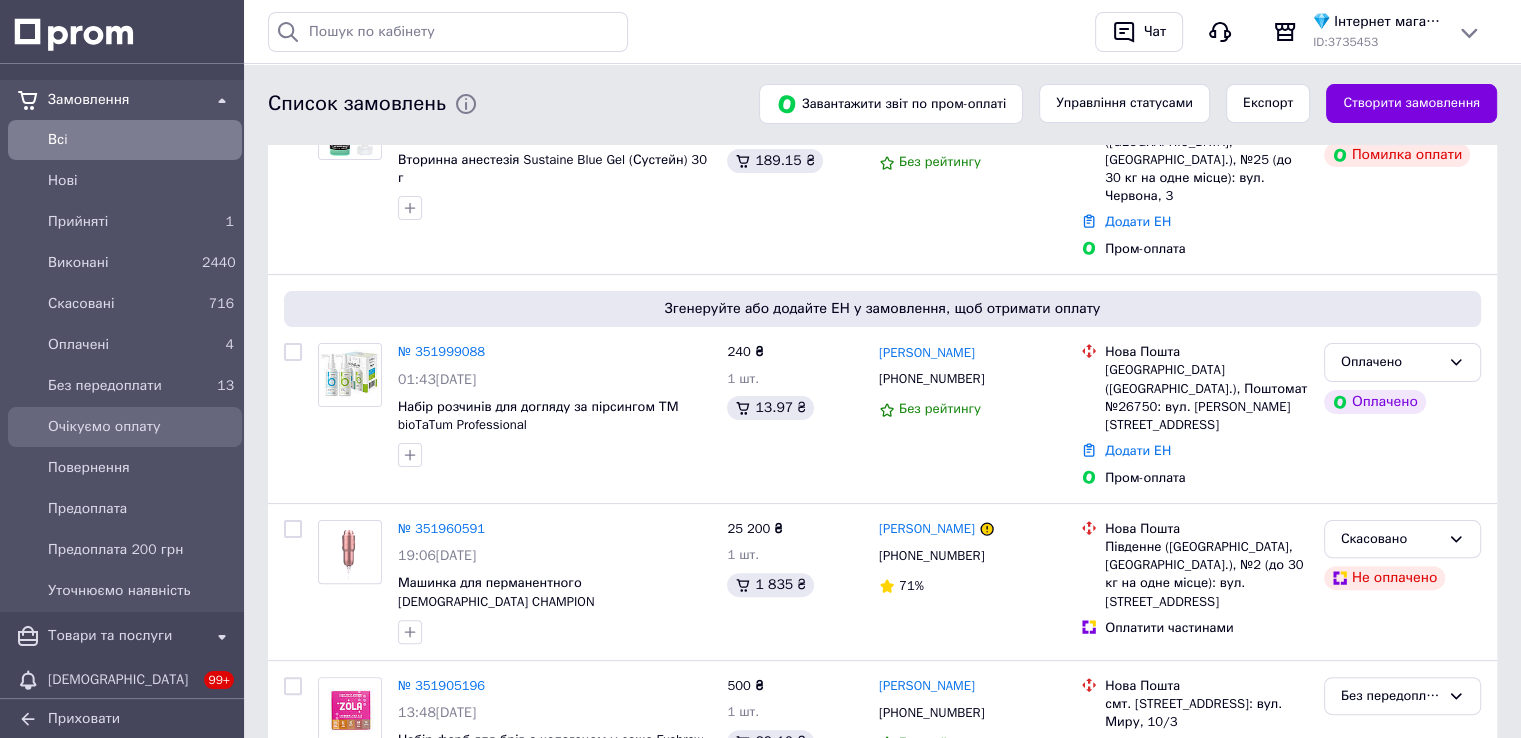 scroll, scrollTop: 0, scrollLeft: 0, axis: both 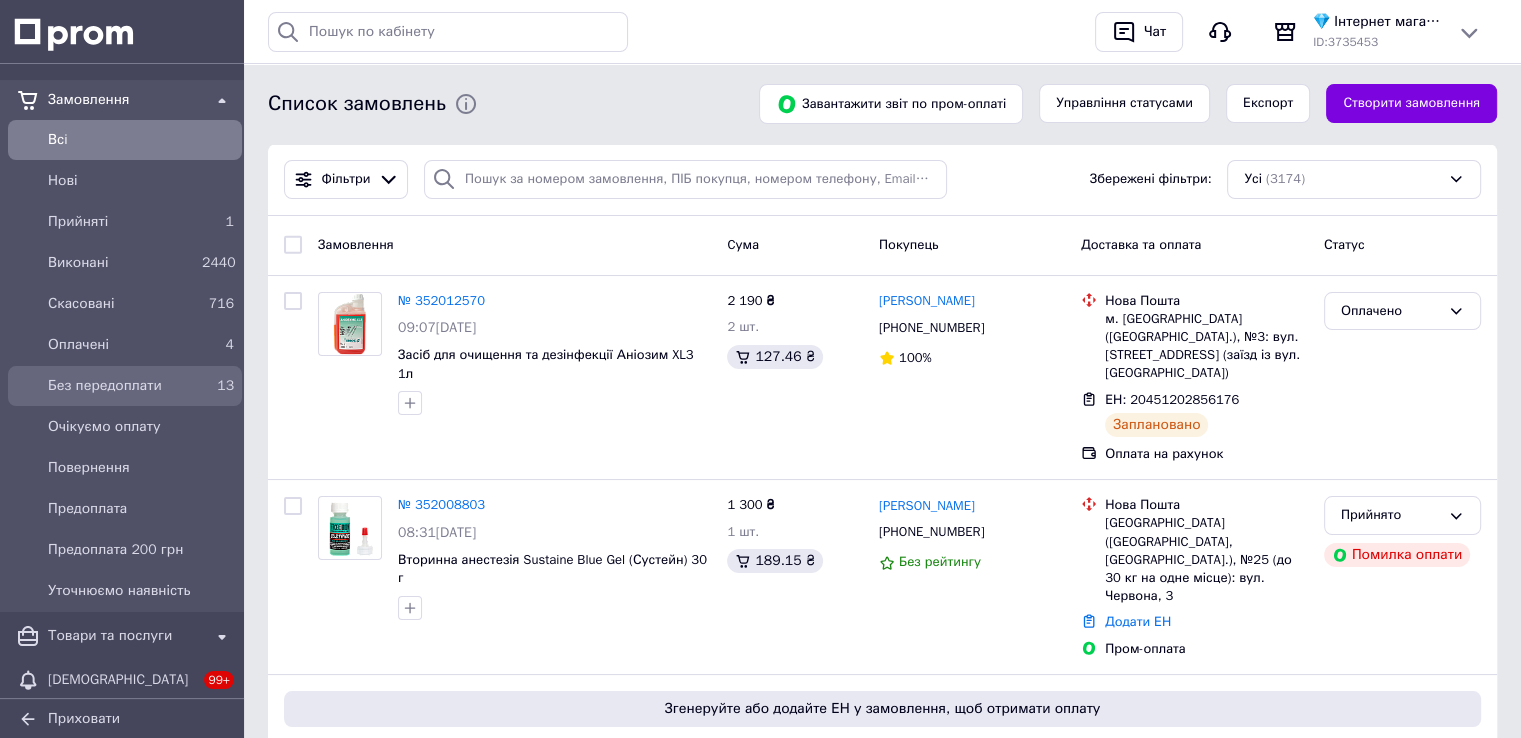 click on "Без передоплати" at bounding box center [121, 386] 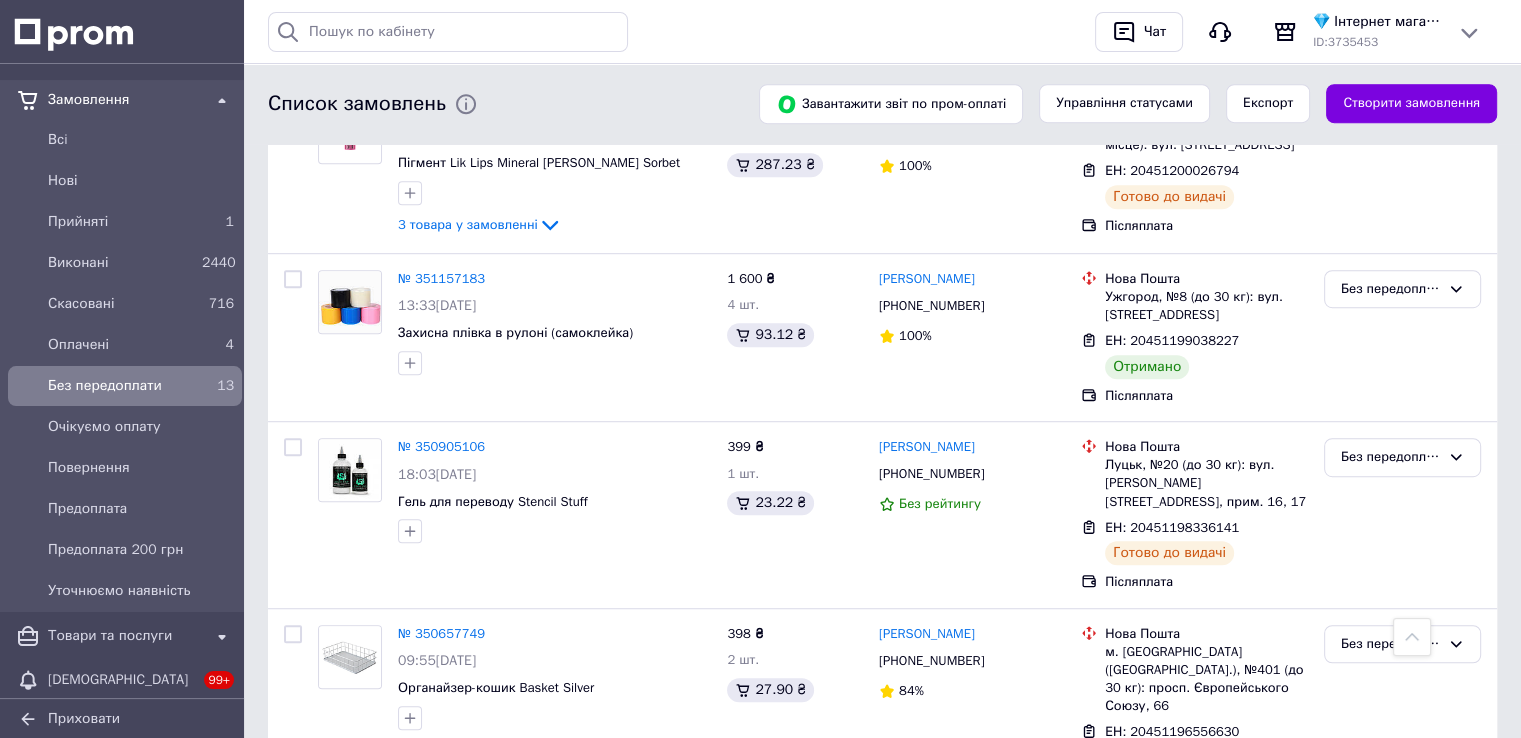 scroll, scrollTop: 1129, scrollLeft: 0, axis: vertical 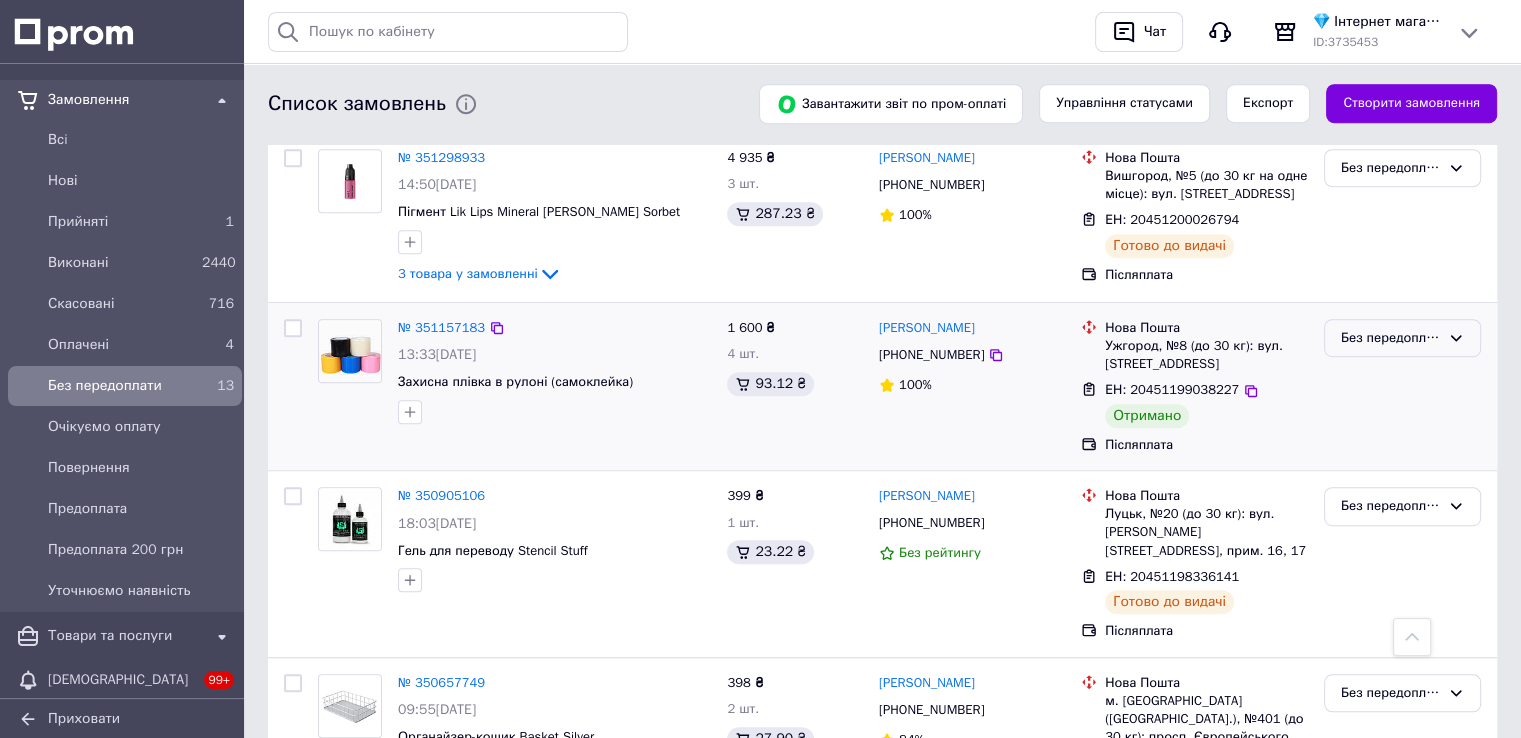 click 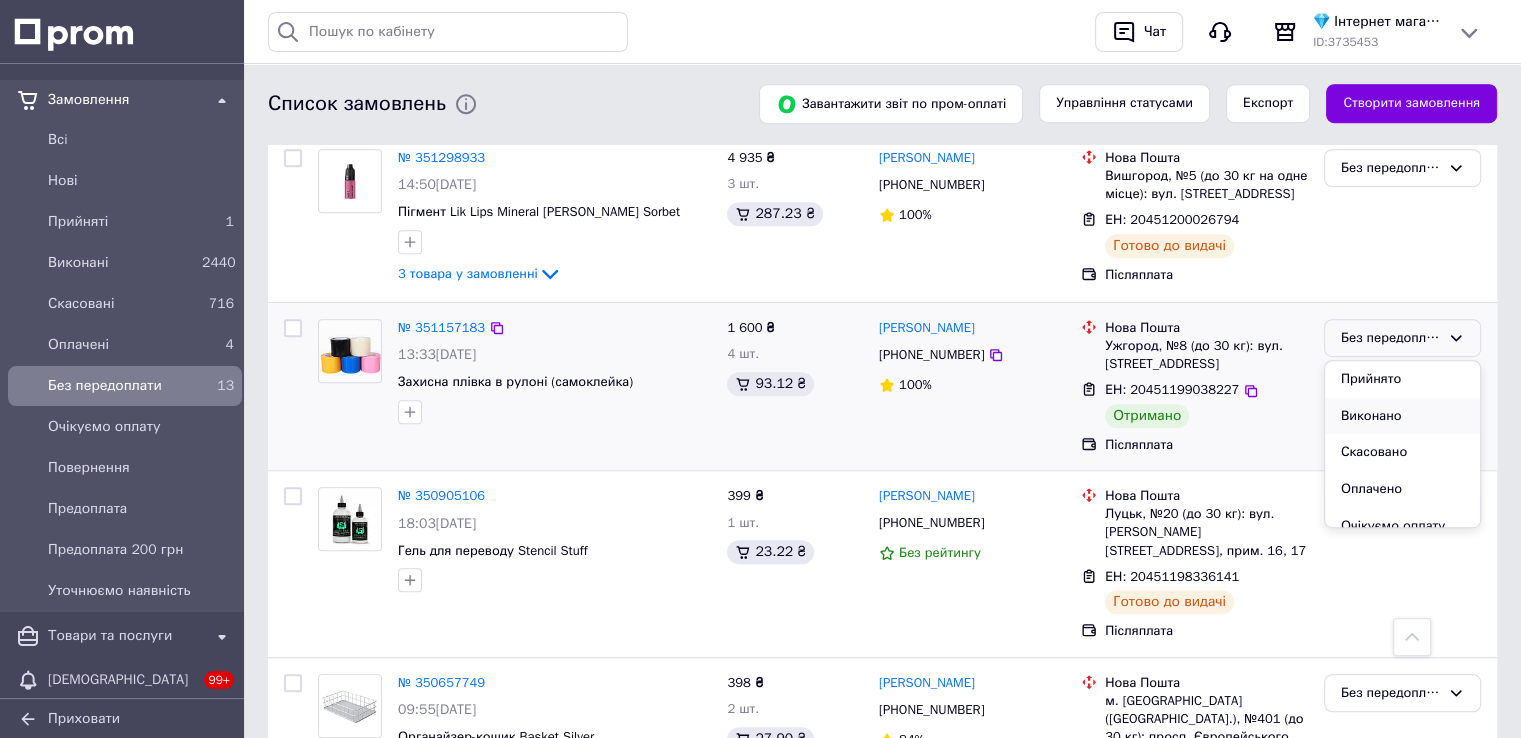 click on "Виконано" at bounding box center [1402, 416] 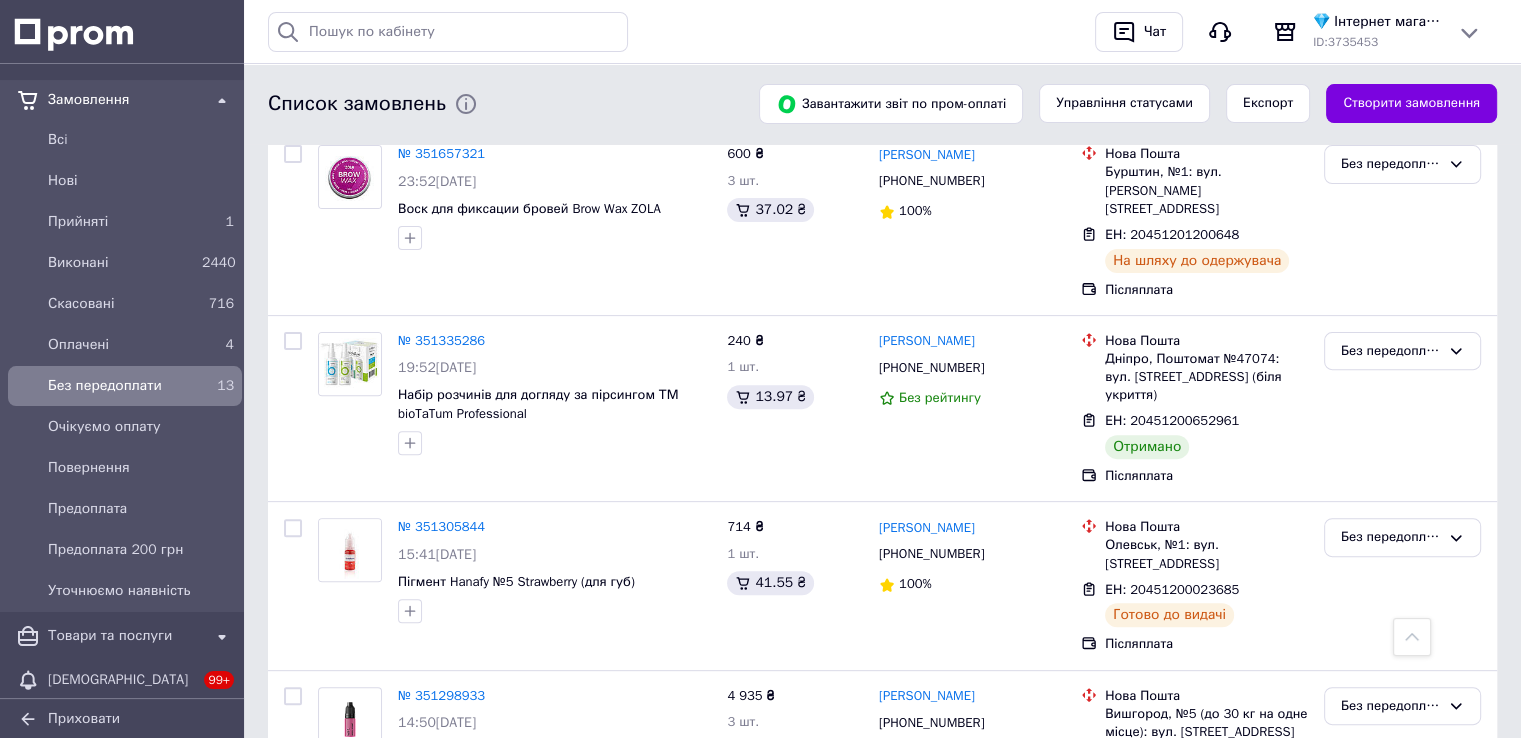 scroll, scrollTop: 529, scrollLeft: 0, axis: vertical 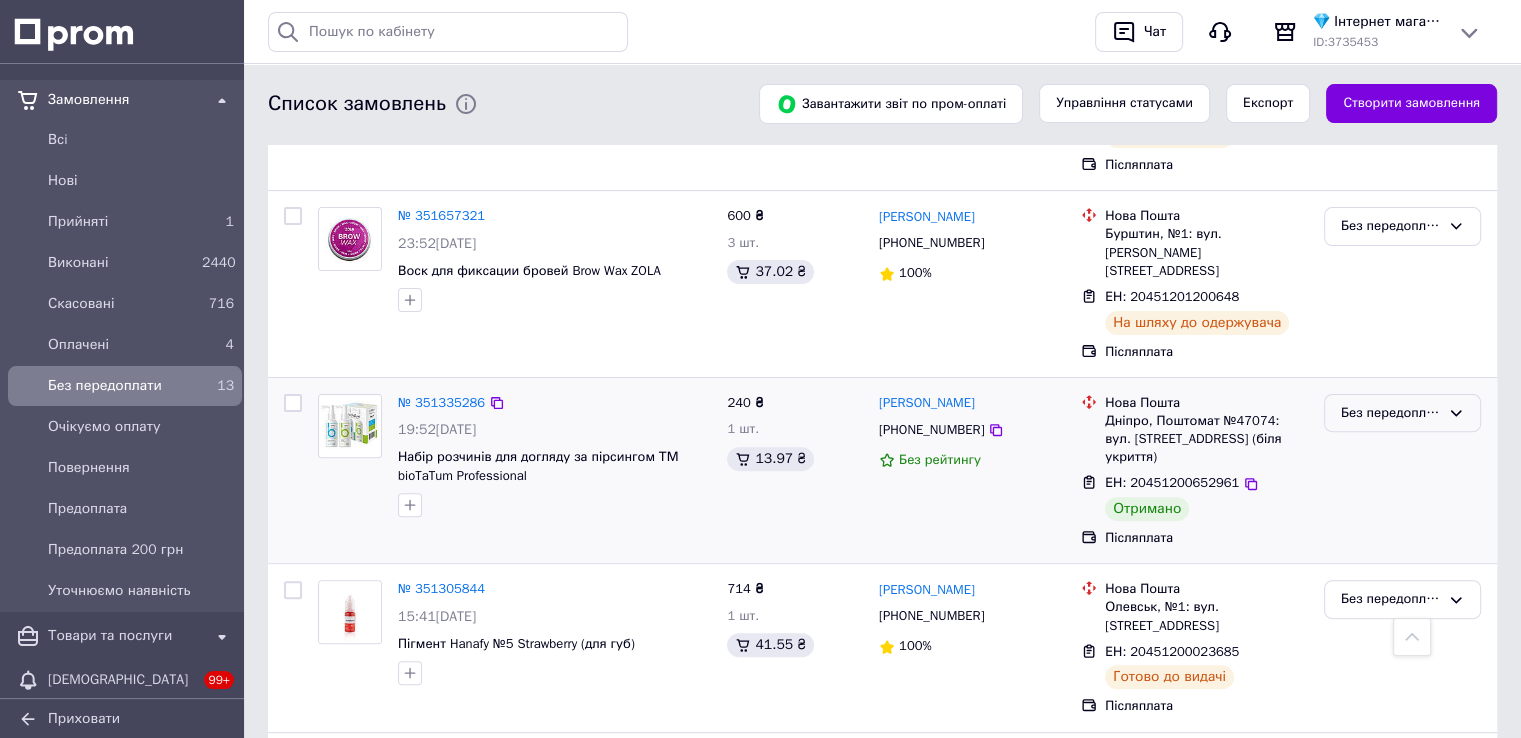 click 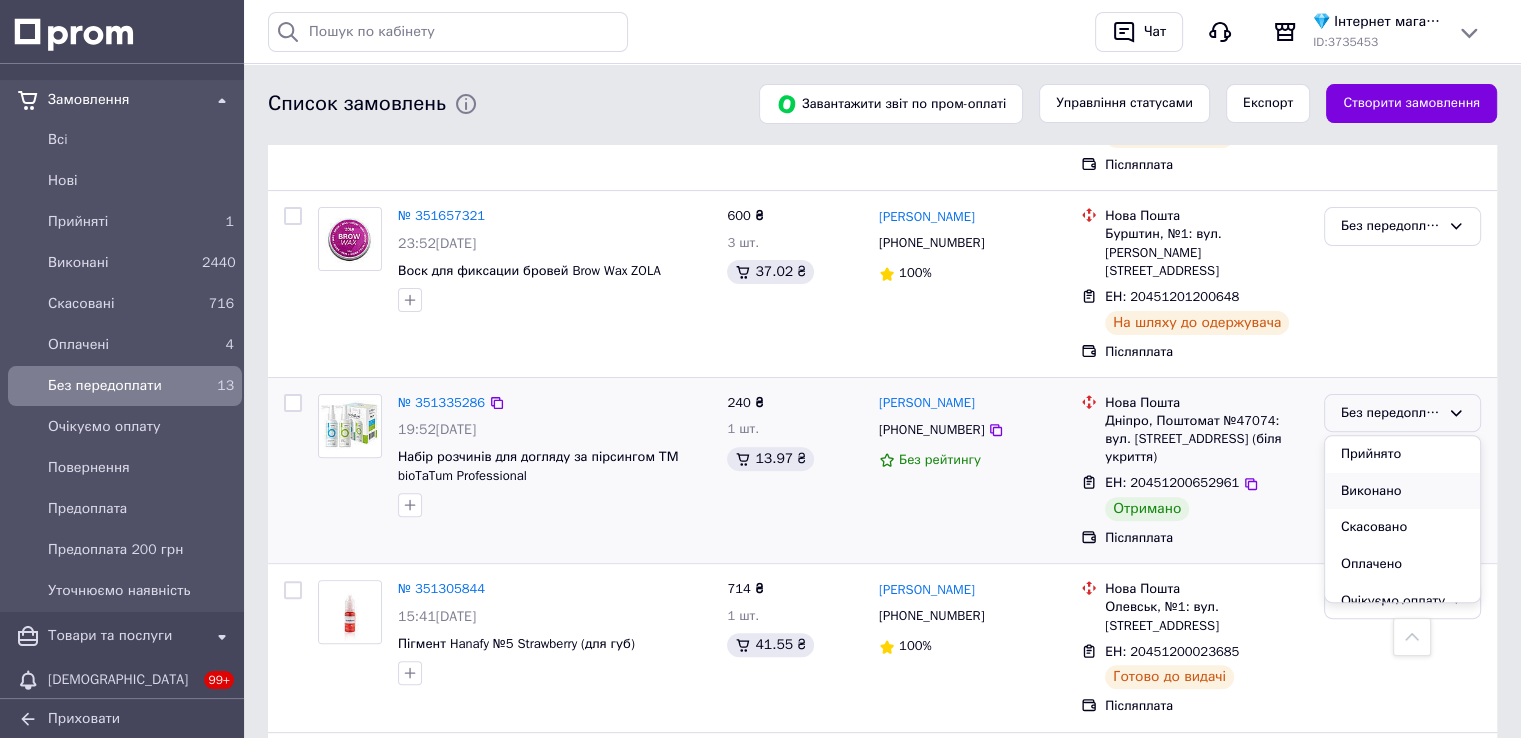 click on "Виконано" at bounding box center (1402, 491) 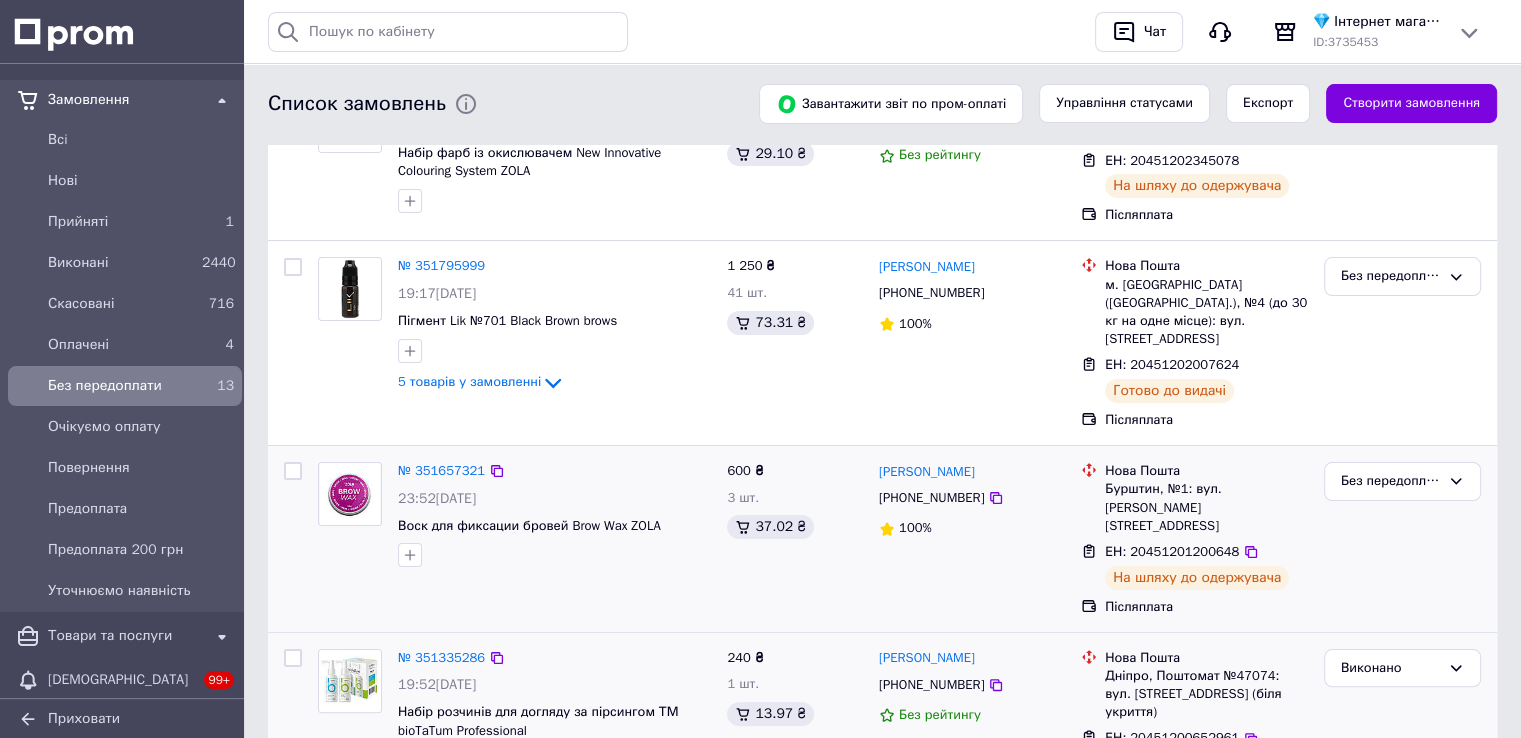 scroll, scrollTop: 400, scrollLeft: 0, axis: vertical 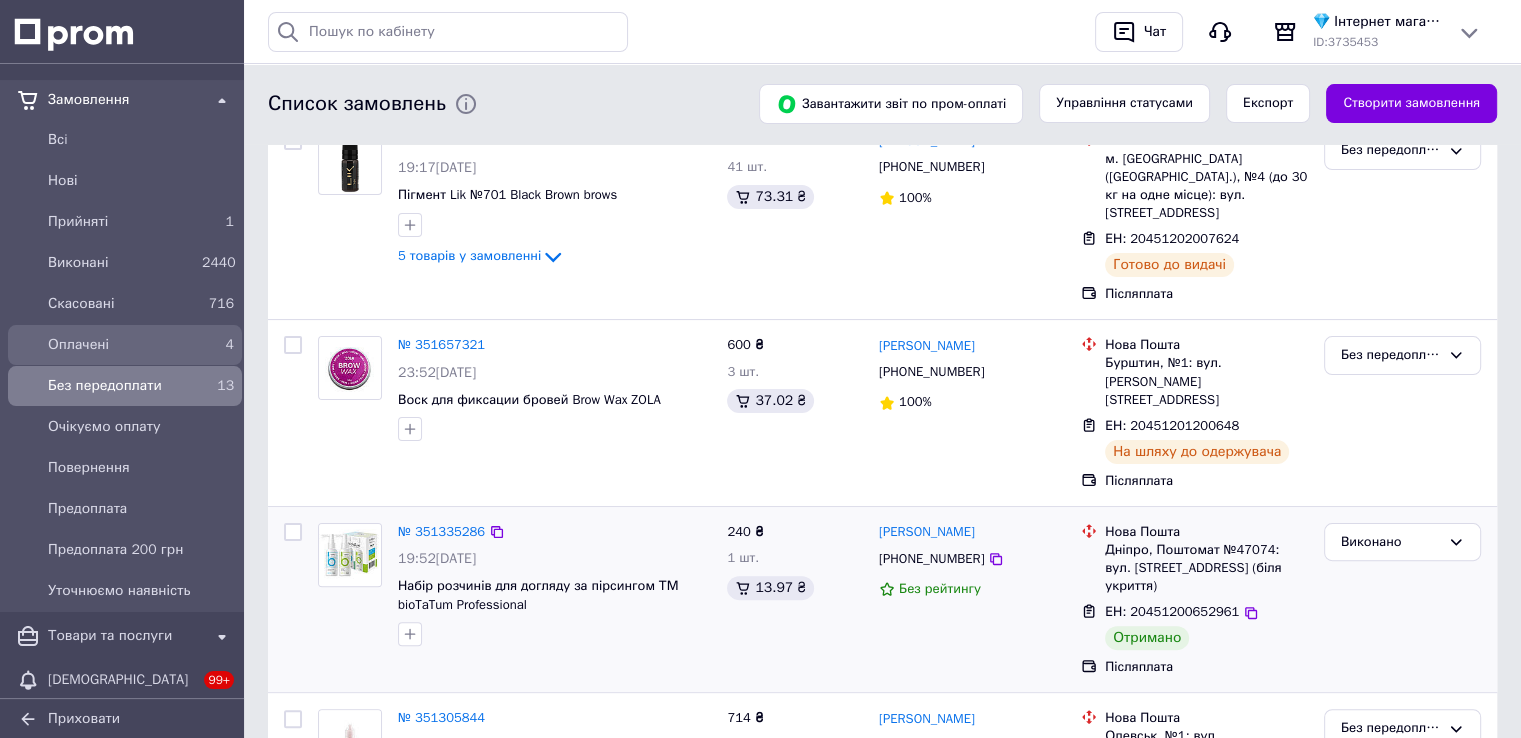 click on "Оплачені" at bounding box center [121, 345] 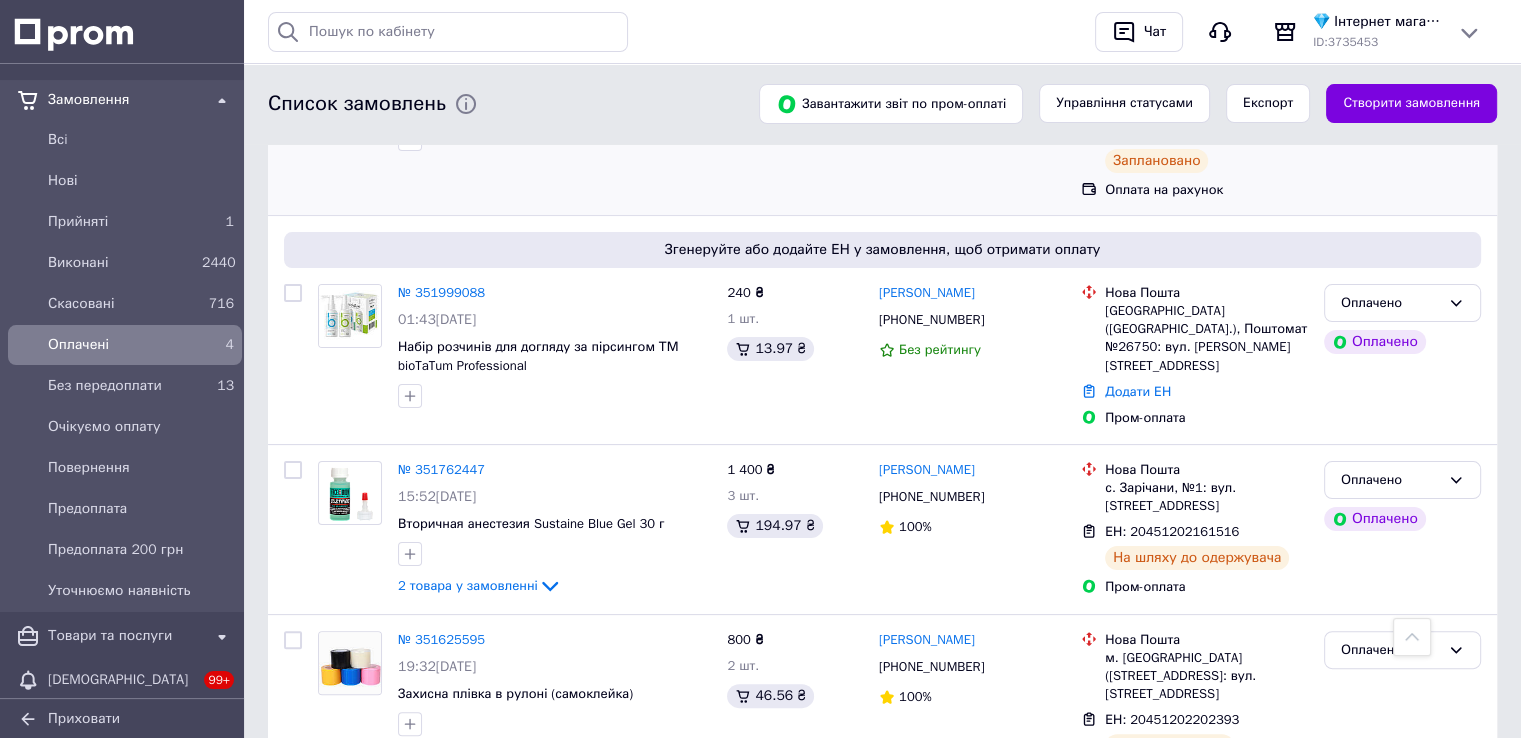 scroll, scrollTop: 122, scrollLeft: 0, axis: vertical 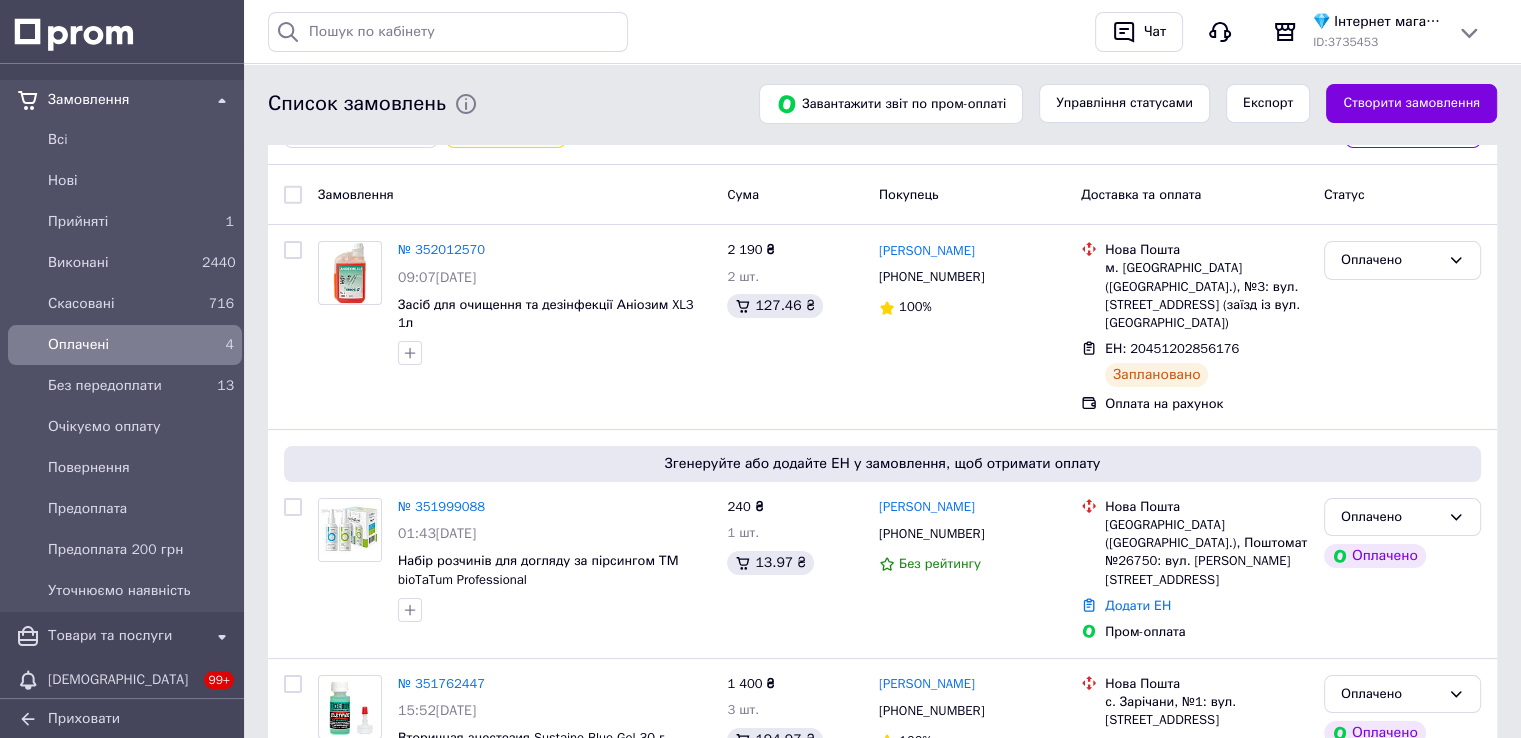 click on "Замовлення" at bounding box center [125, 100] 